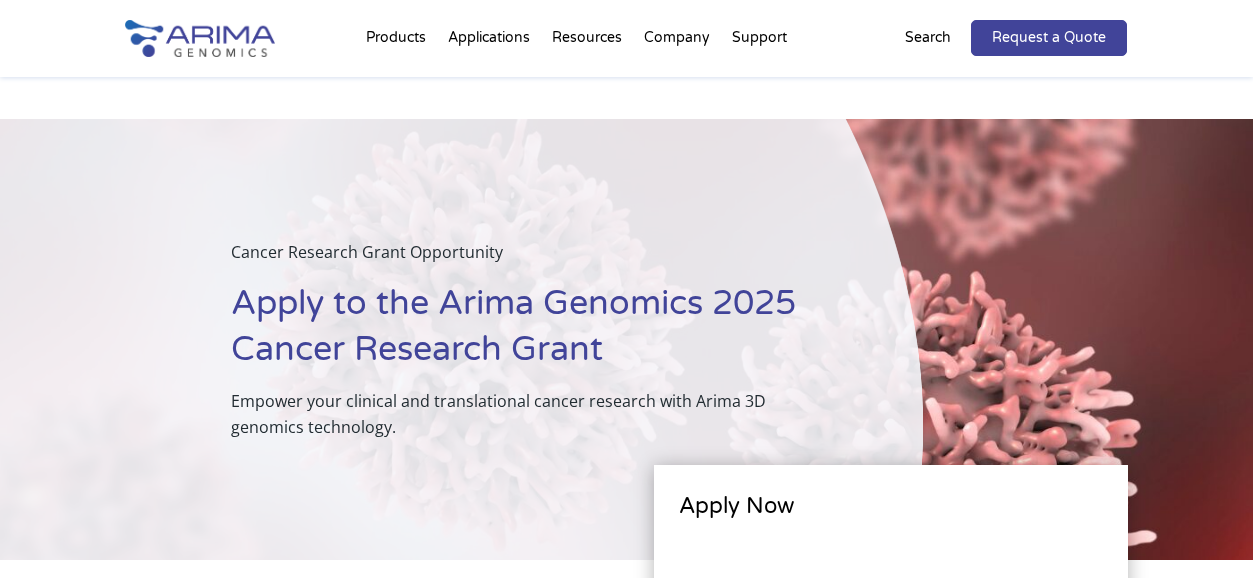 scroll, scrollTop: 224, scrollLeft: 0, axis: vertical 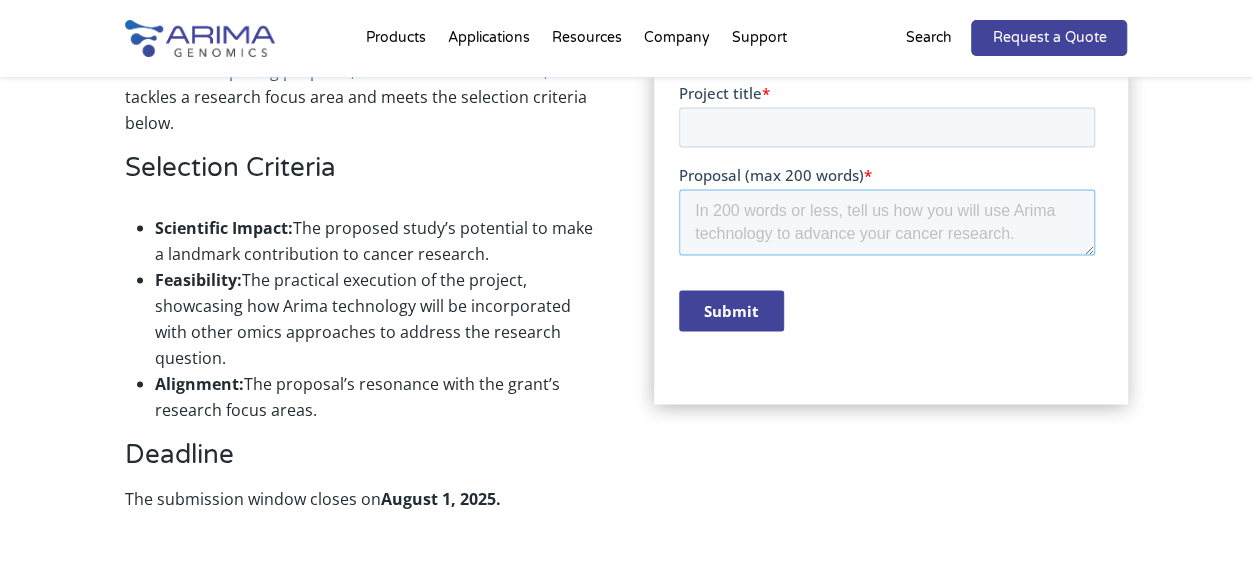 click on "Proposal (max 200 words) *" at bounding box center [887, 222] 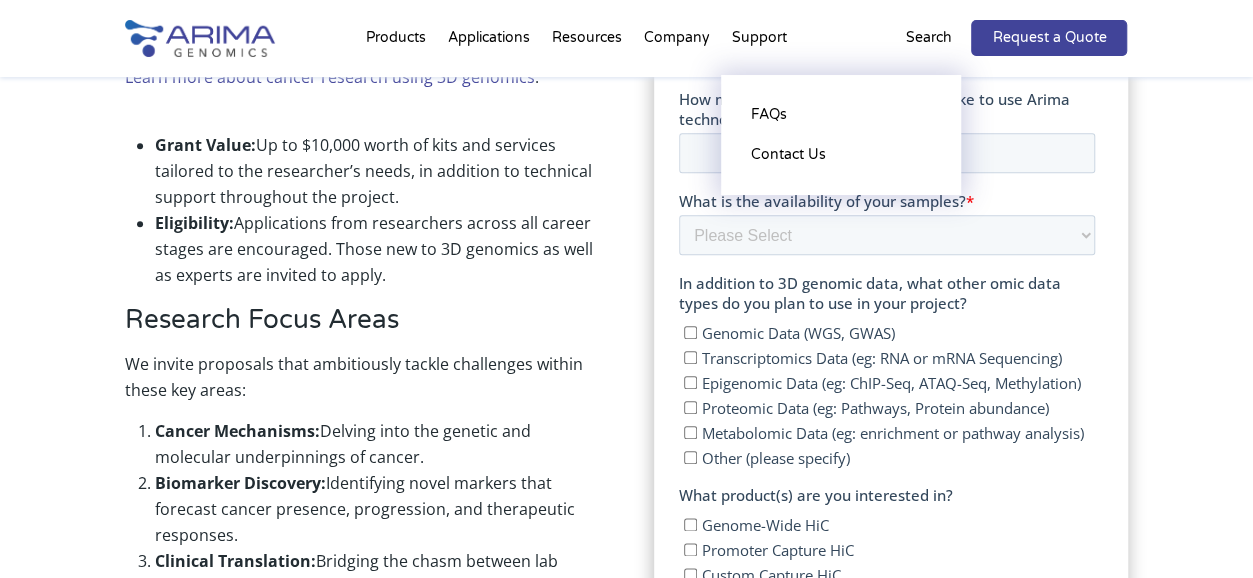 scroll, scrollTop: 939, scrollLeft: 0, axis: vertical 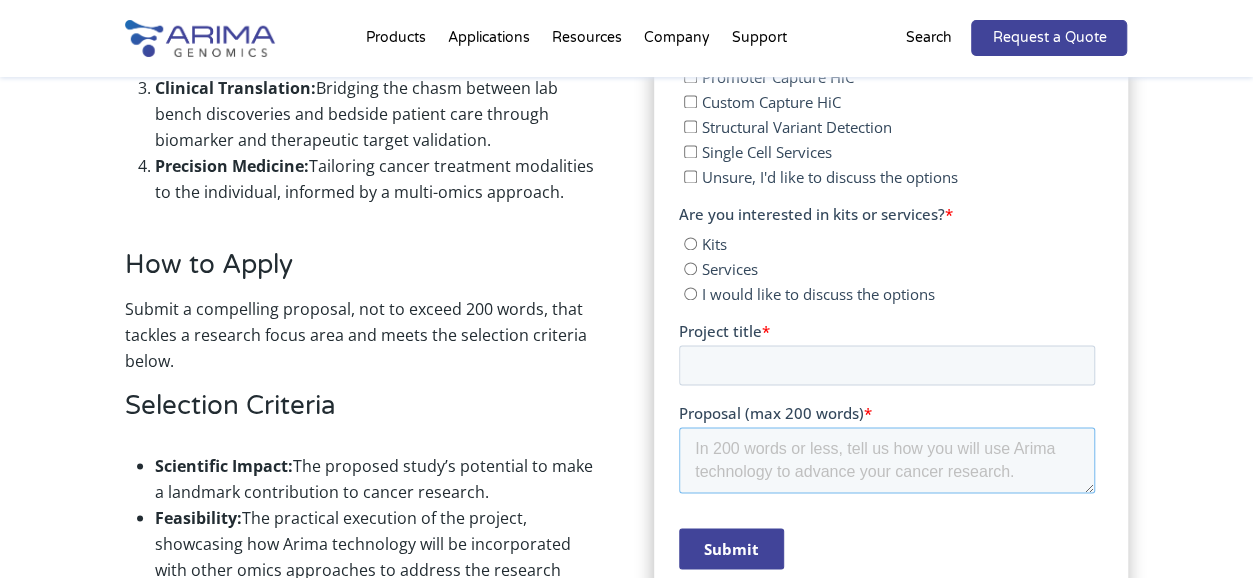 click on "Proposal (max 200 words) *" at bounding box center [887, 460] 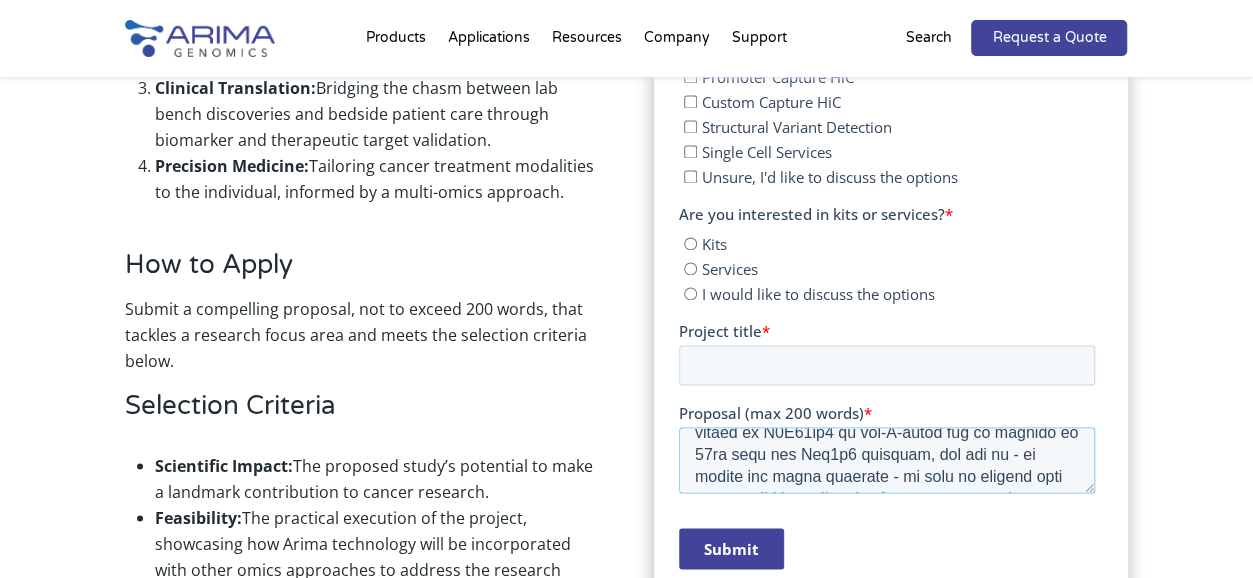 scroll, scrollTop: 0, scrollLeft: 0, axis: both 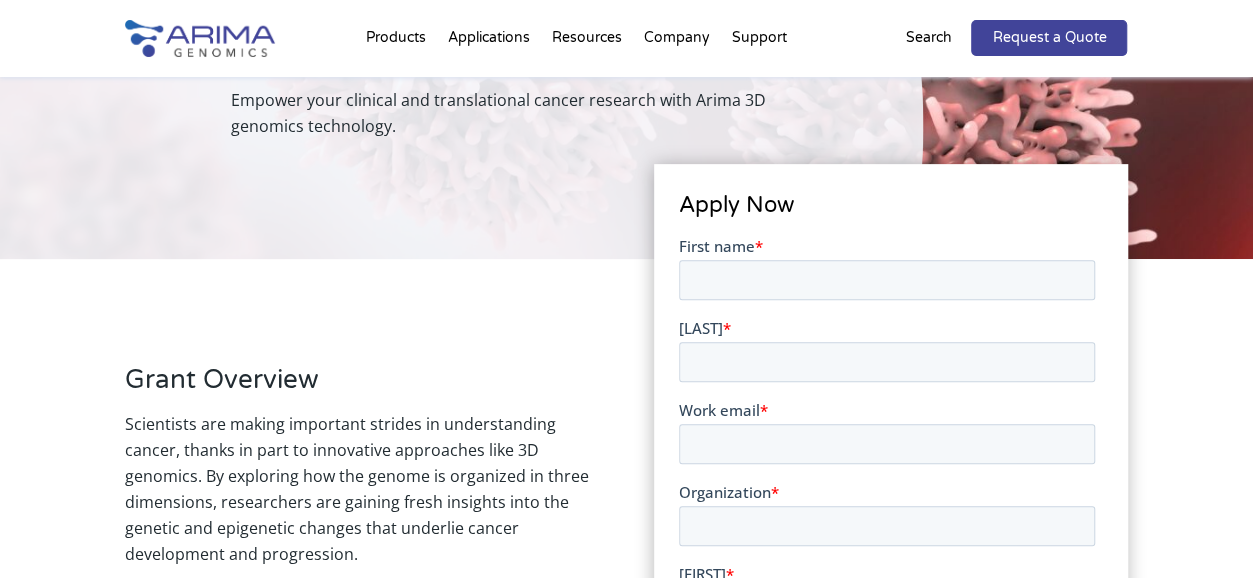 type on "POU2F2 is a transcriptional factor which is a key player in B-cell function and development, and whose overexpression has been linked to B-cell lymphomas.  Silencers that regulate Pou2f2 have not been identified. We have discovered a novel silencer sequence which targets the POU2F2 gene and is required in non-B-cells to keep it in a repressed state.  This silencer is marked by H3K27me3 in non-B-cells and is located at 46kb from the Pou2f2 promoter, yet how it - or indeed any other silencer - is able to repress gene expression across a long genomic distance is completely unknown.
This brings about a lot of questions - Does the silencer loop to its target?  Does it change Pou2f2 locus TAD or nuclear compartment? Via a GECKO assay we were able to identify a few silencer cofactors, do they influence looping or compartmentalization? This is where the studies of the 3D conformation of the chromosome via techniques like Hi-C is needed to answer these questions.
Using Hi-c we can help build a better model in u..." 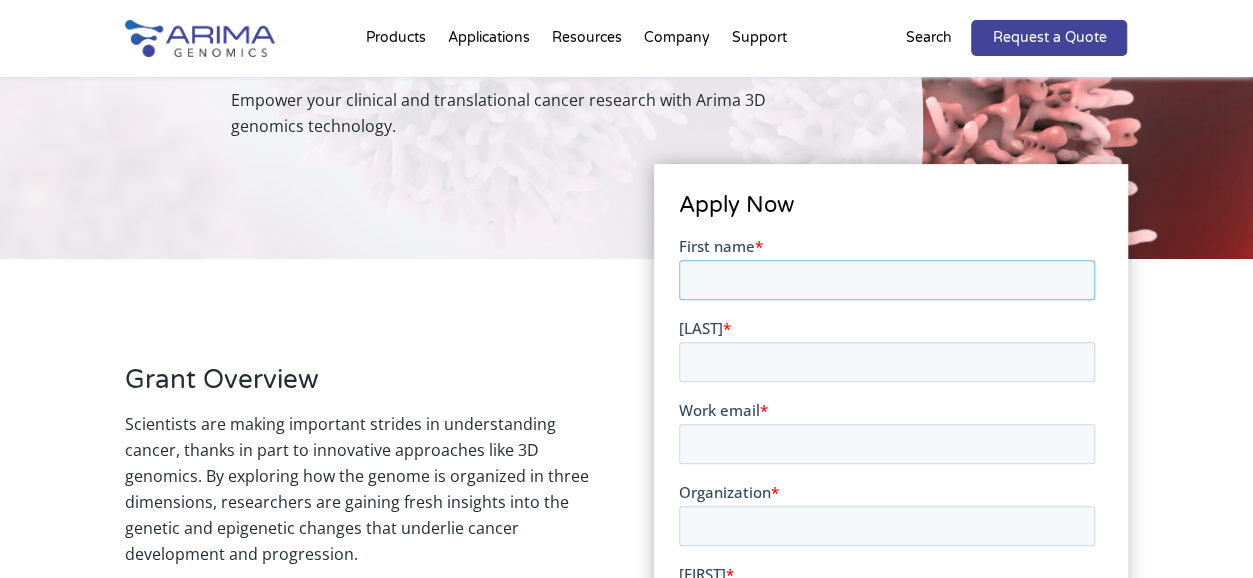 click on "First name *" at bounding box center (887, 279) 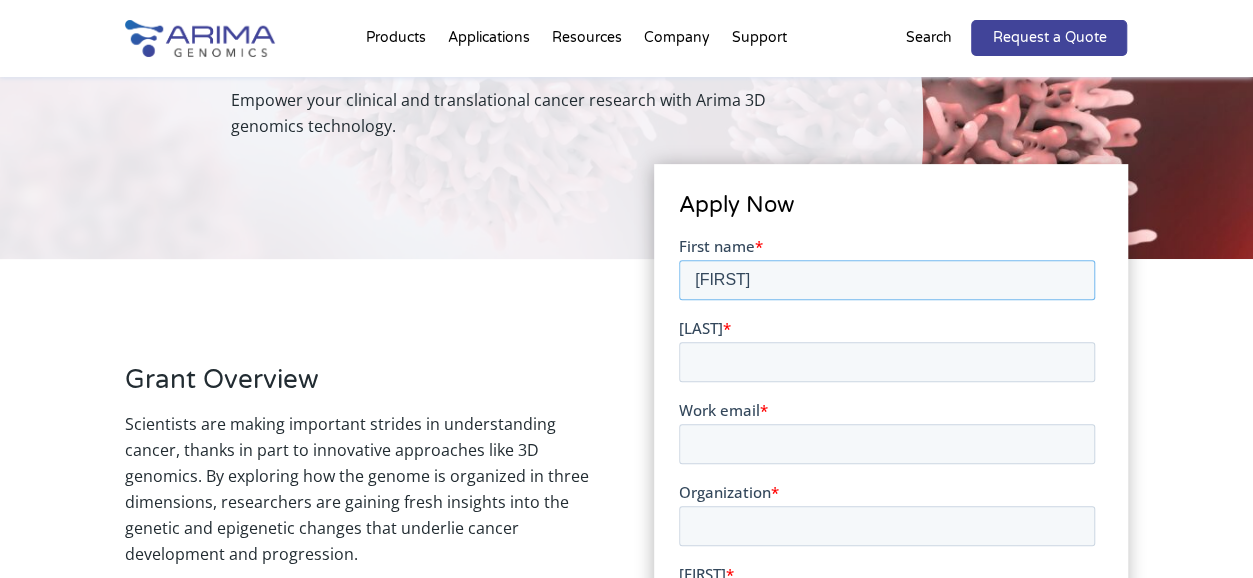 type on "Samyuktha" 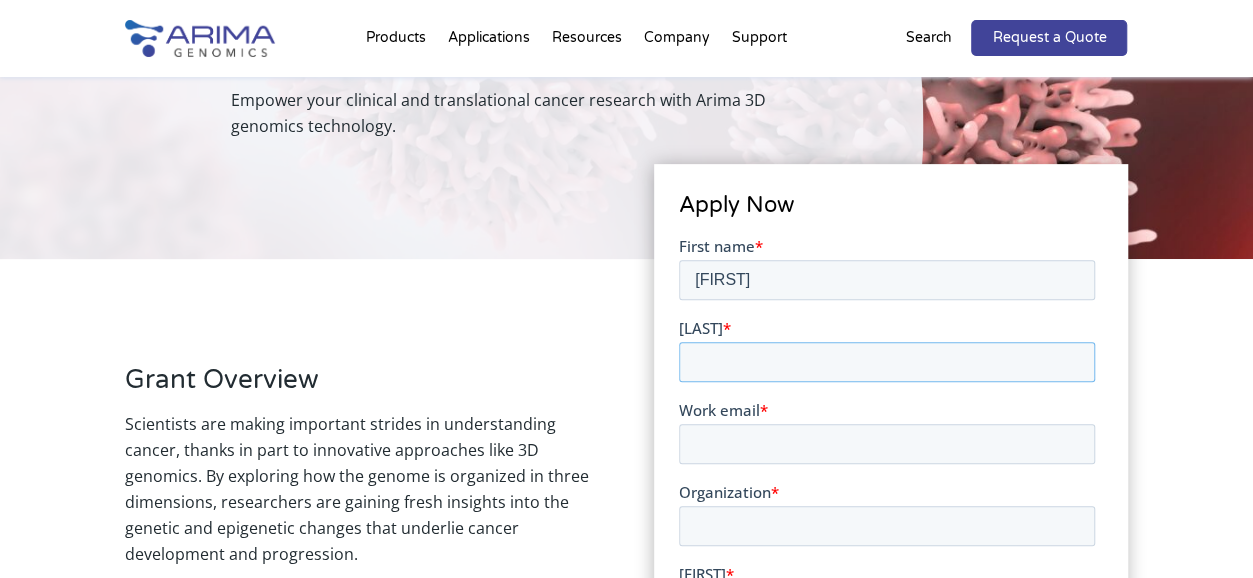 click on "Last name *" at bounding box center [887, 361] 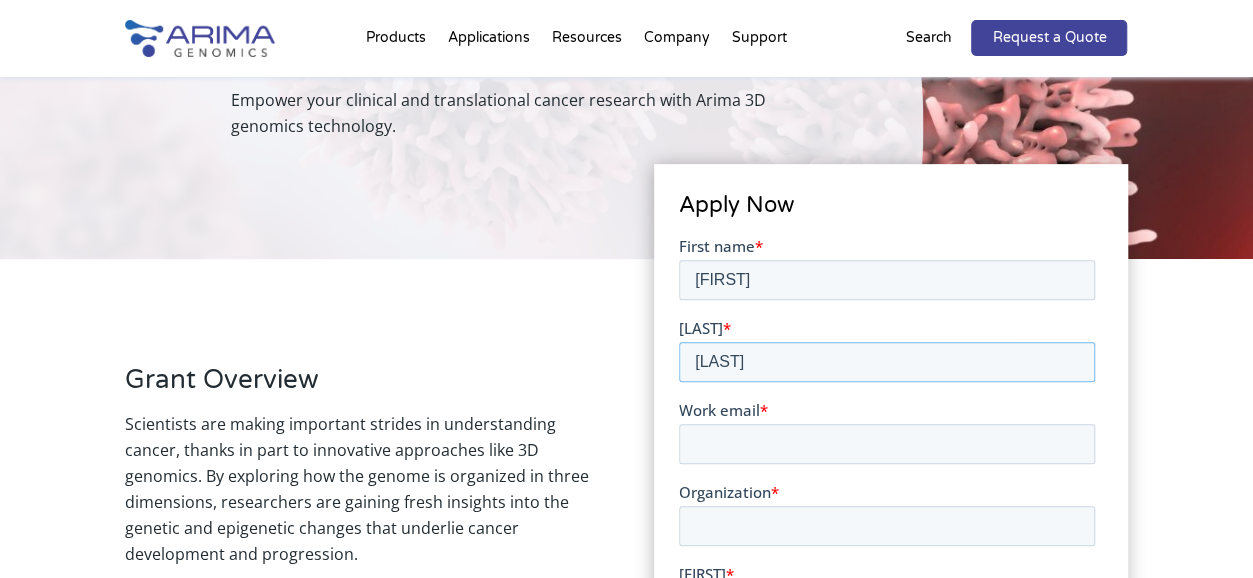 type on "DAMODARAN" 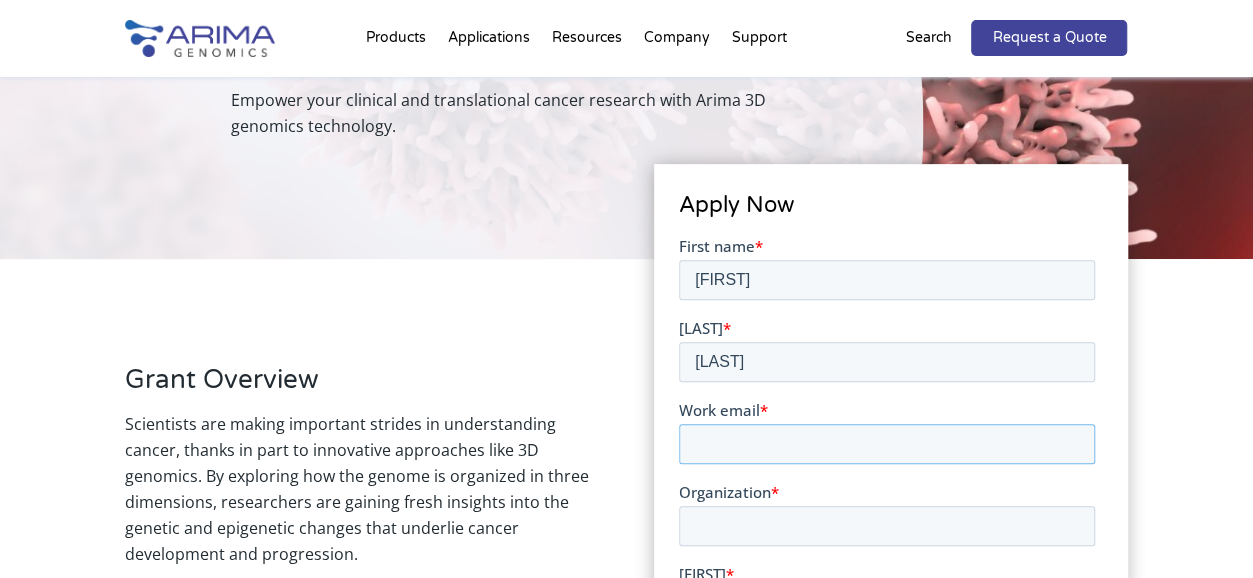 click on "Work email *" at bounding box center (887, 443) 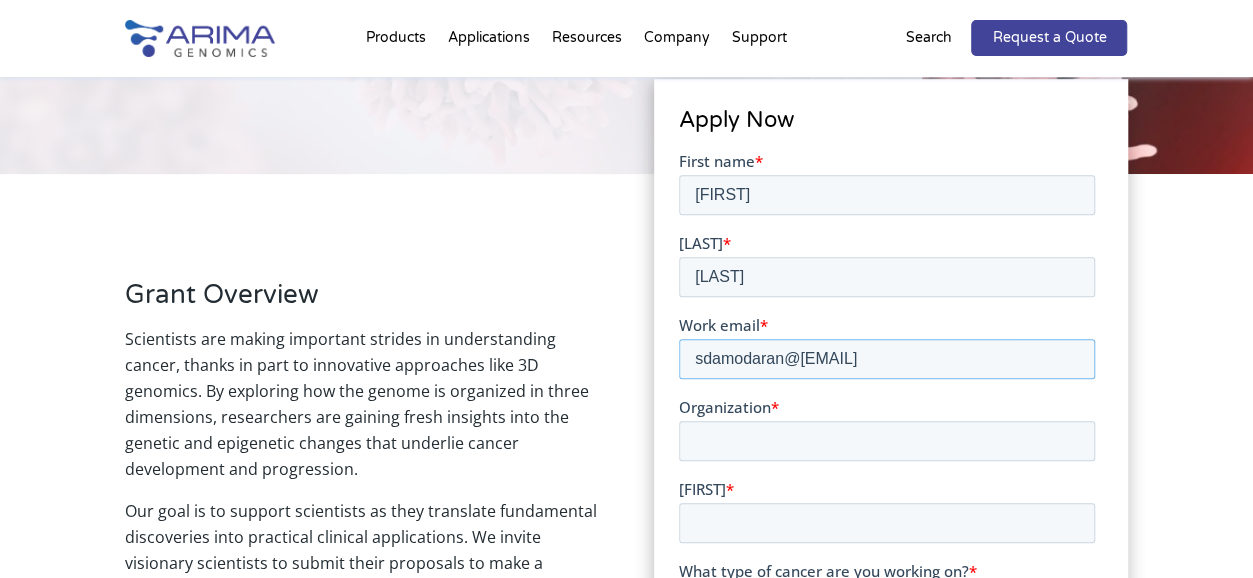 scroll, scrollTop: 388, scrollLeft: 0, axis: vertical 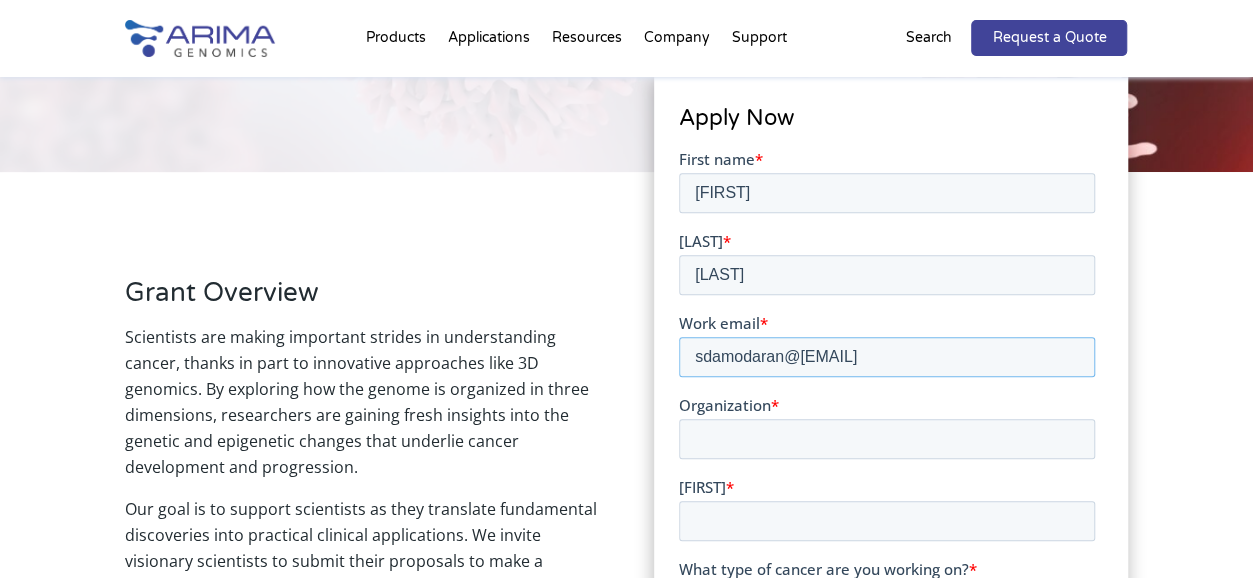 type on "sdamodaran@unice.fr" 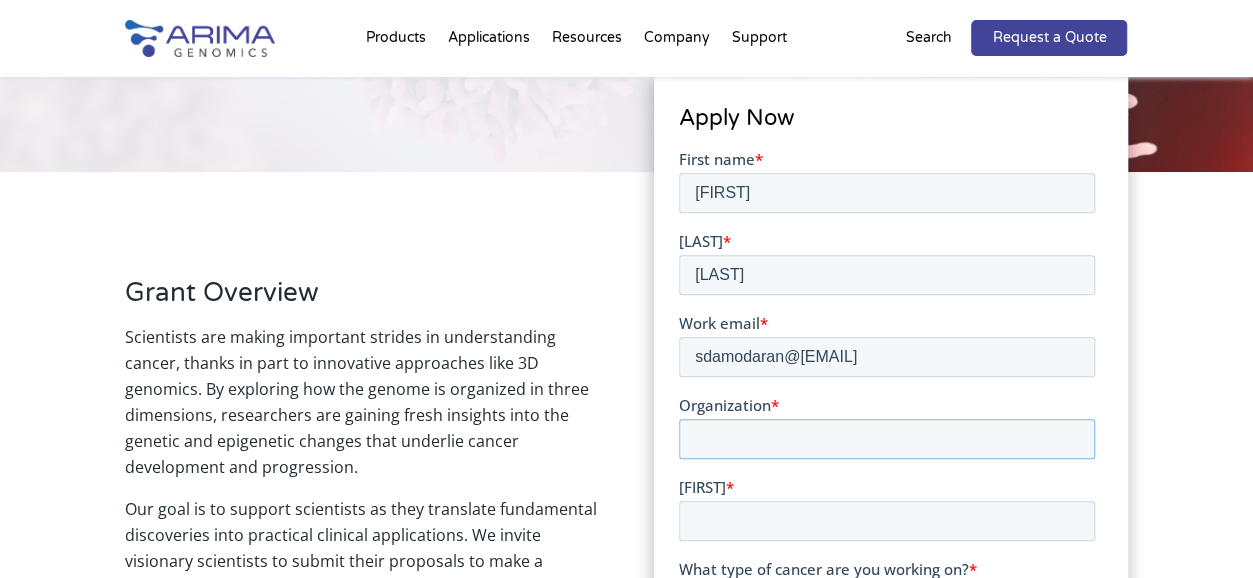 click on "Organization *" at bounding box center (887, 438) 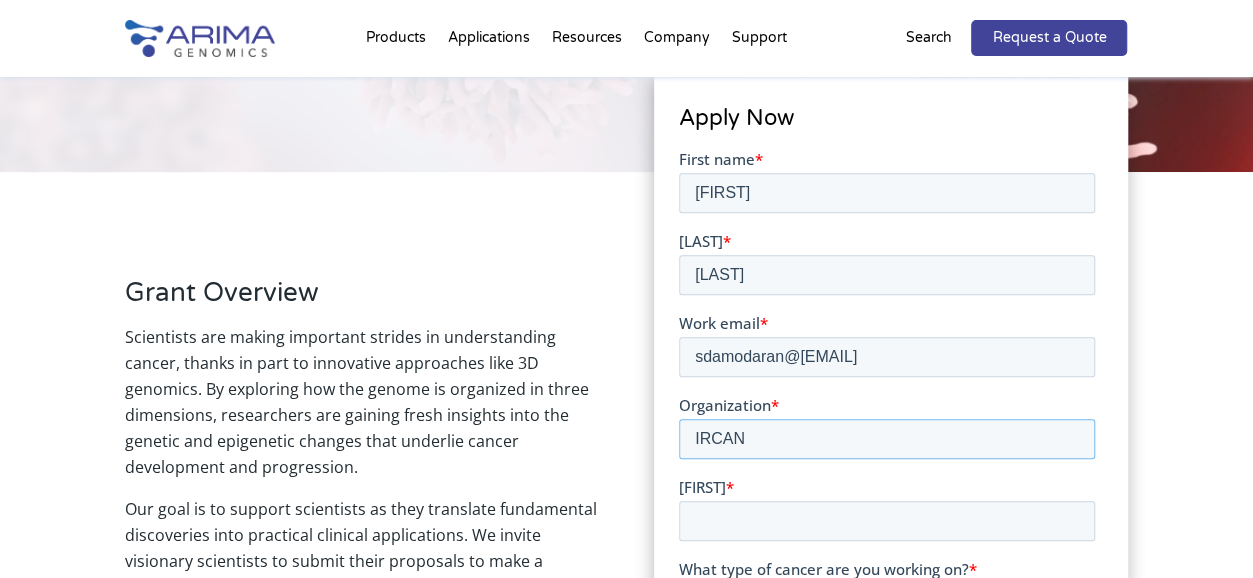 type on "IRCAN" 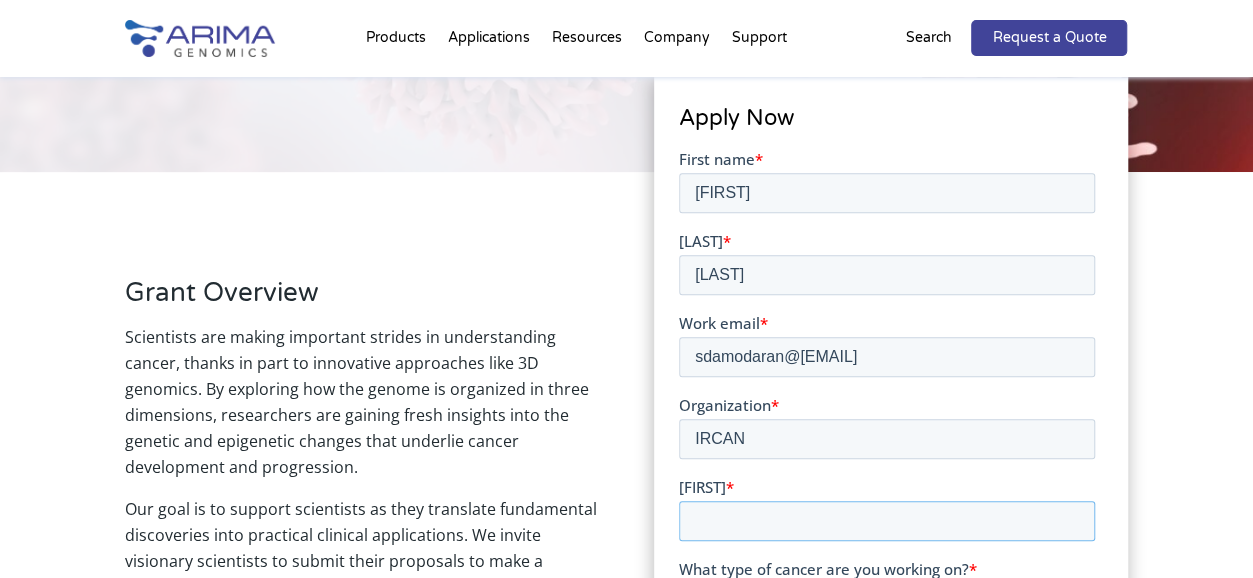 click on "Principal investigator name *" at bounding box center [887, 520] 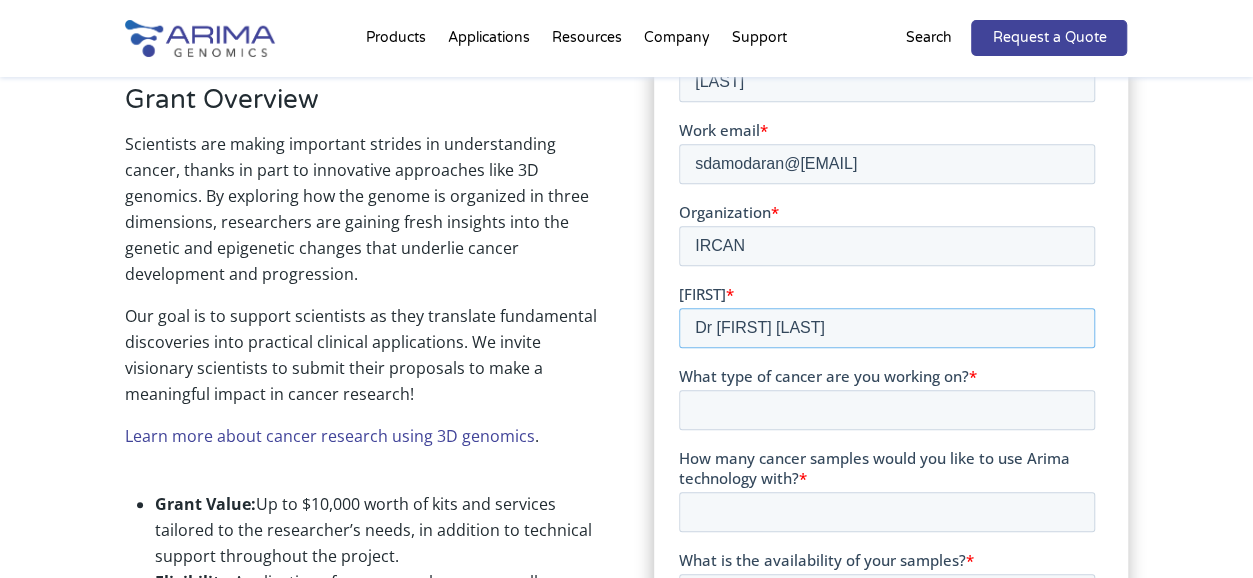 scroll, scrollTop: 583, scrollLeft: 0, axis: vertical 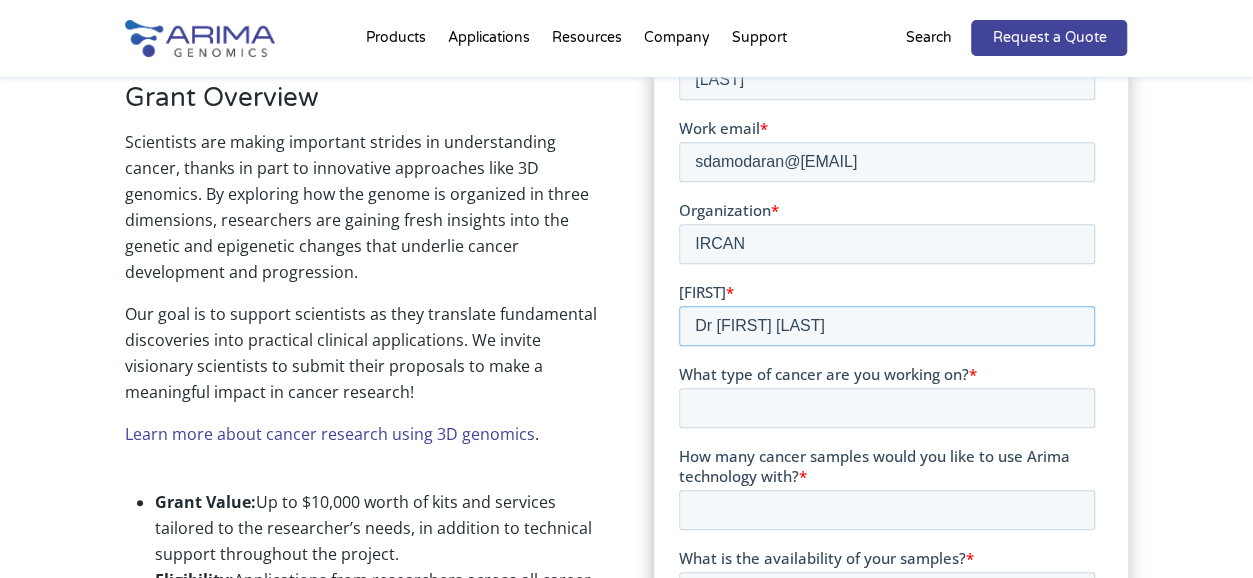 type on "Dr Simona SACCANI" 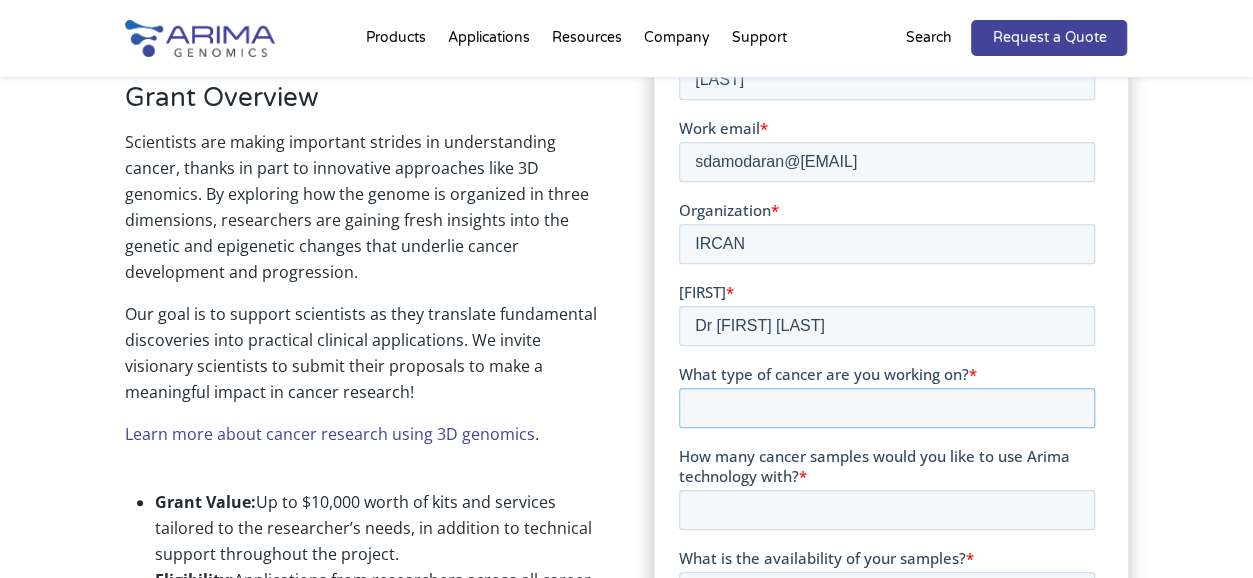 click on "What type of cancer are you working on?  *" at bounding box center [887, 408] 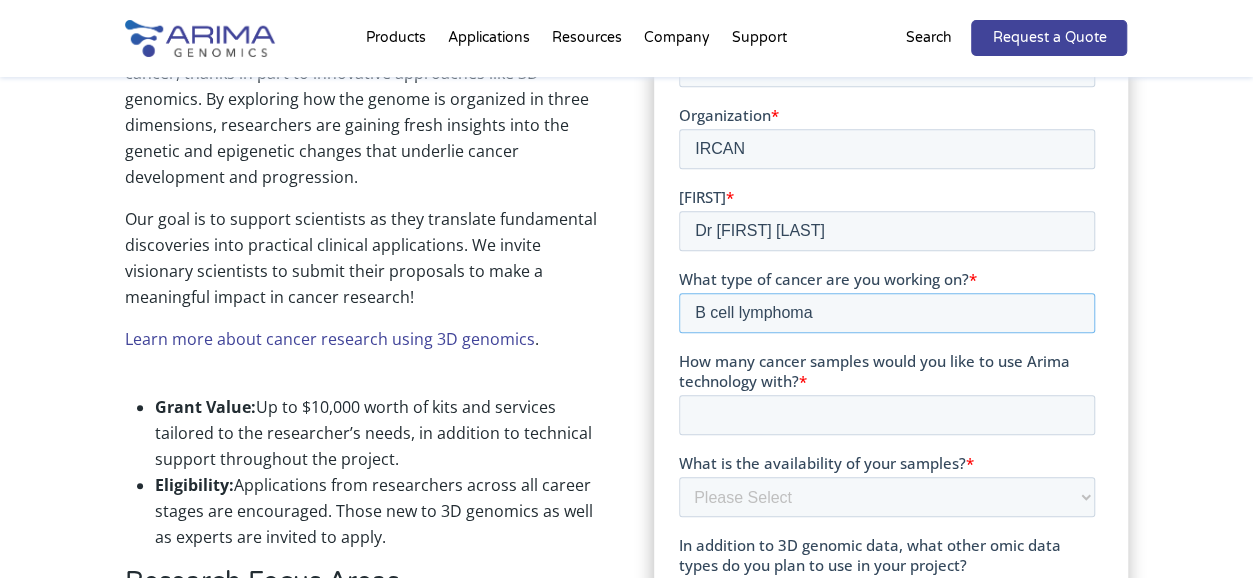 scroll, scrollTop: 681, scrollLeft: 0, axis: vertical 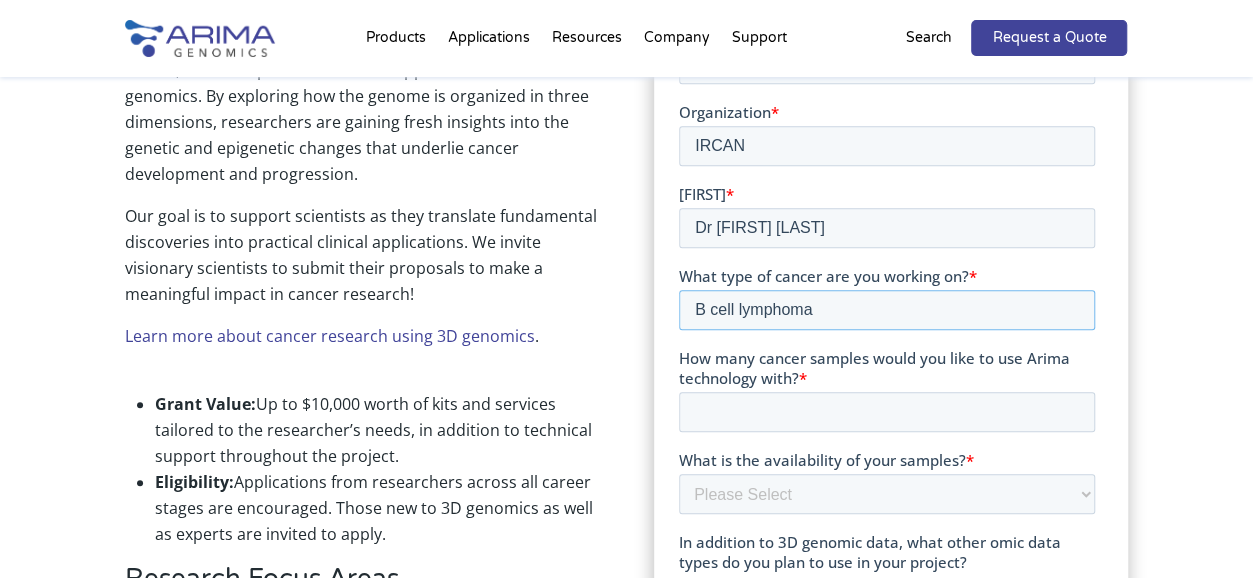 type on "B cell lymphoma" 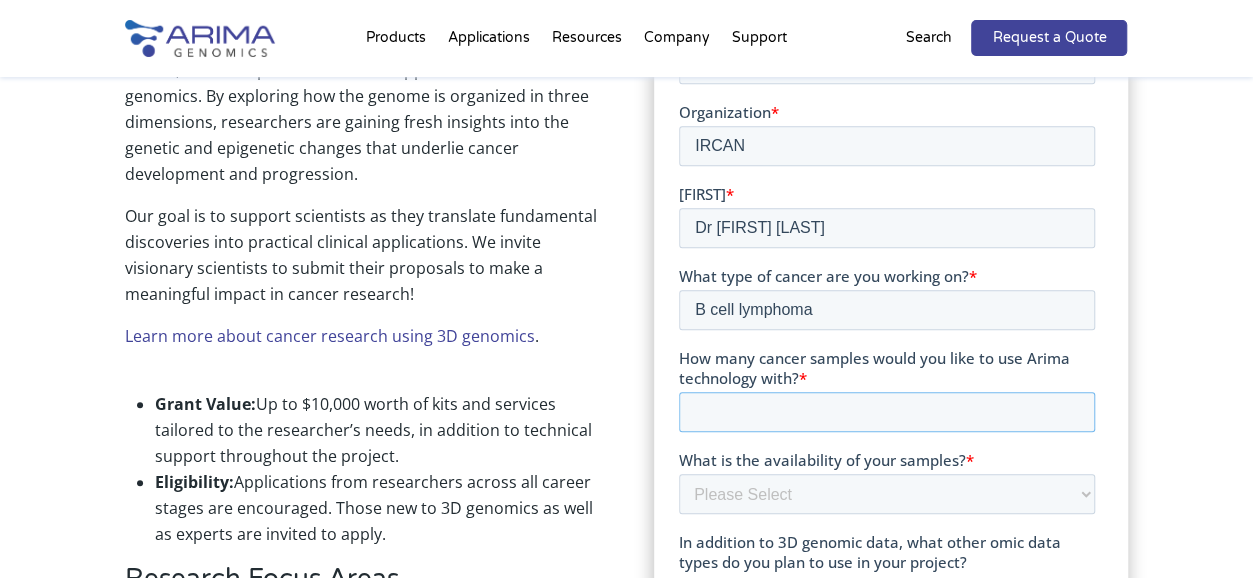 click on "How many cancer samples would you like to use Arima technology with? *" at bounding box center (887, 412) 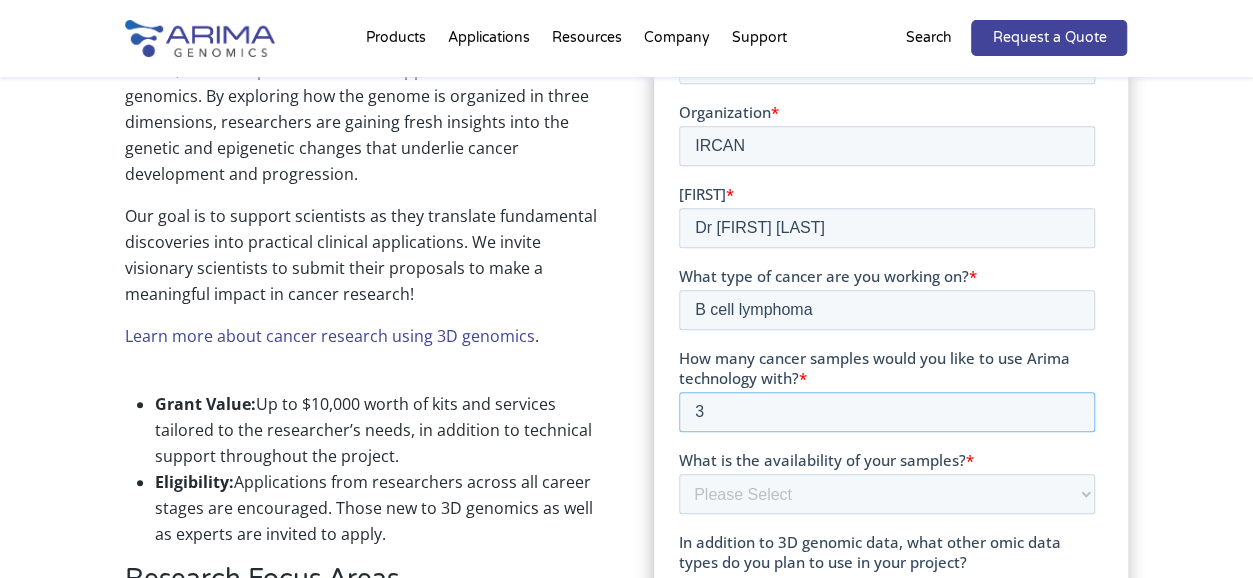 type on "3" 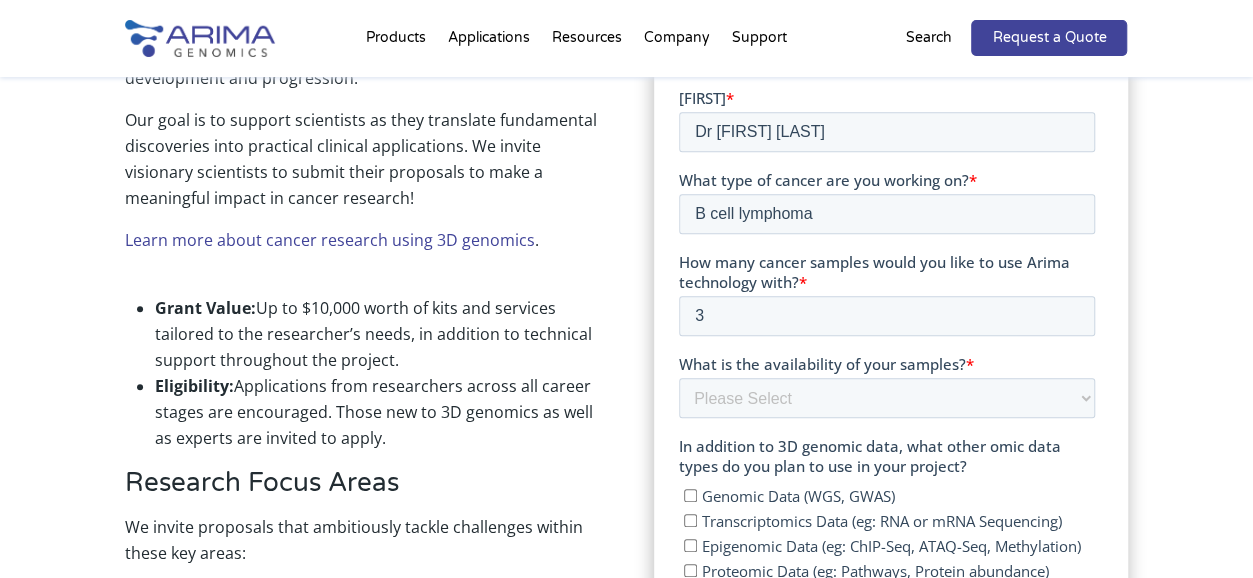scroll, scrollTop: 795, scrollLeft: 0, axis: vertical 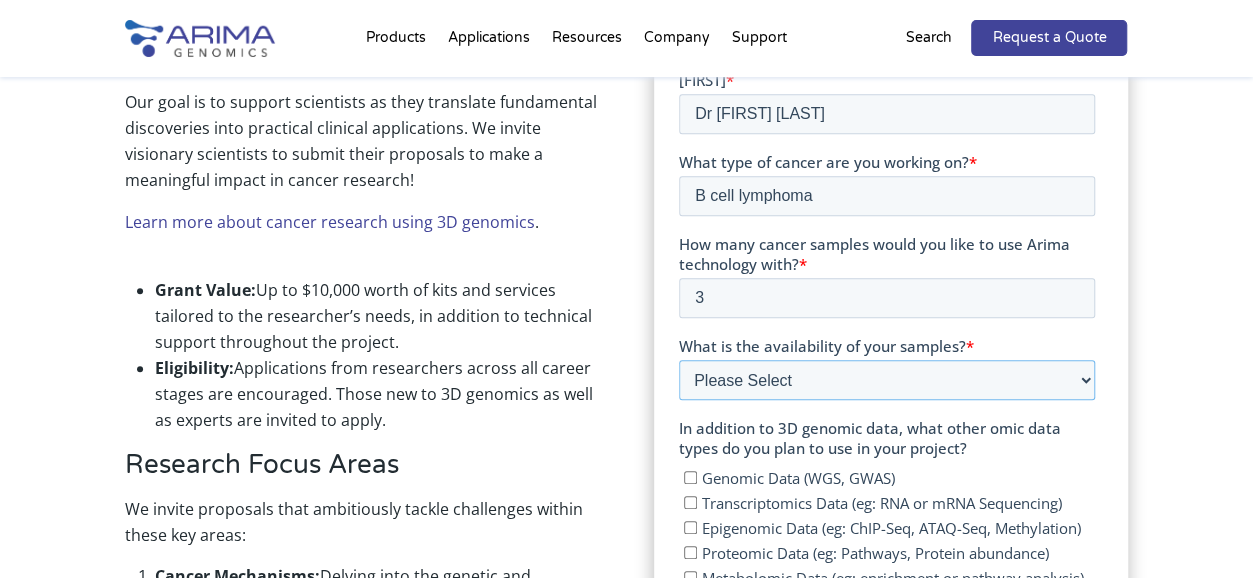 click on "Please Select Currently ready for use Will be ready within 2 months Will take longer than 2 months to acquire" at bounding box center (887, 380) 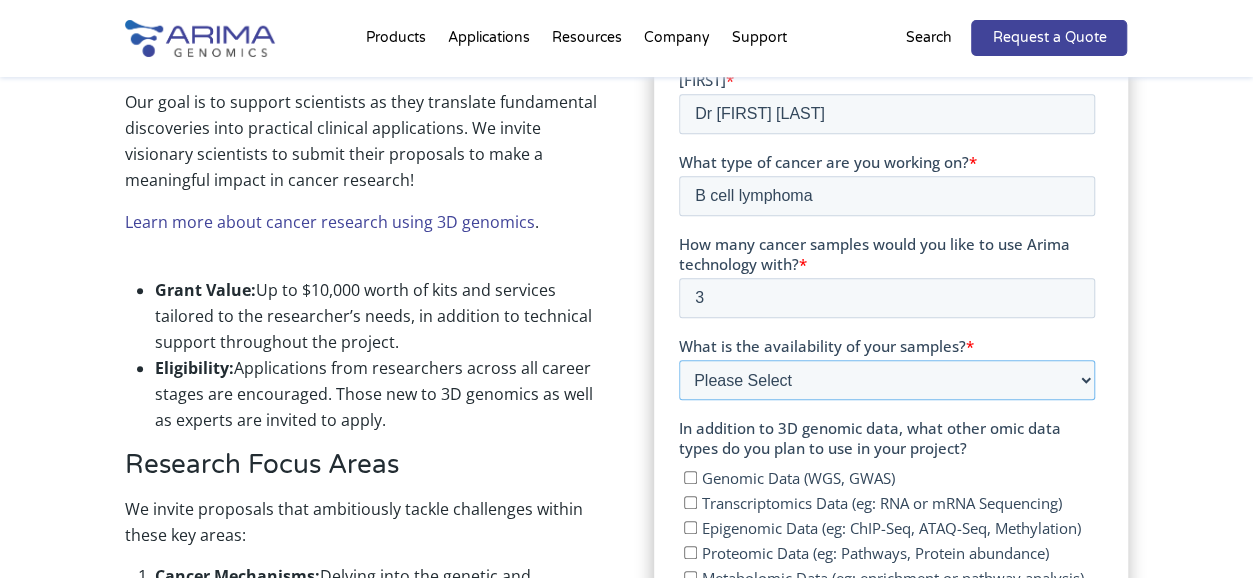 select on "Currently ready for use" 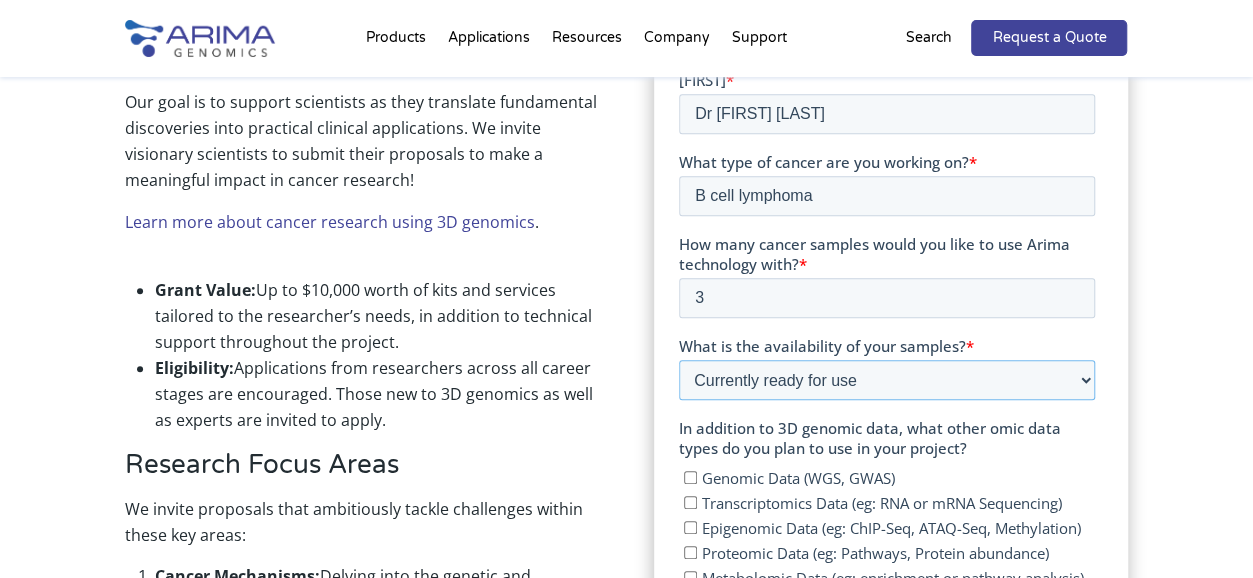 click on "Please Select Currently ready for use Will be ready within 2 months Will take longer than 2 months to acquire" at bounding box center (887, 380) 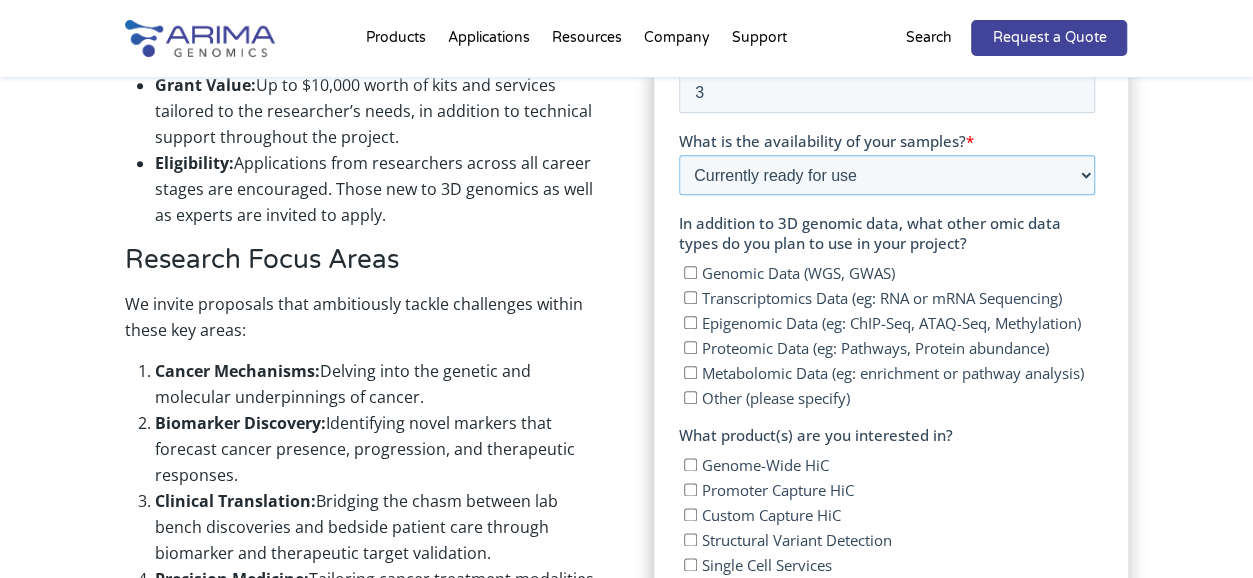 scroll, scrollTop: 994, scrollLeft: 0, axis: vertical 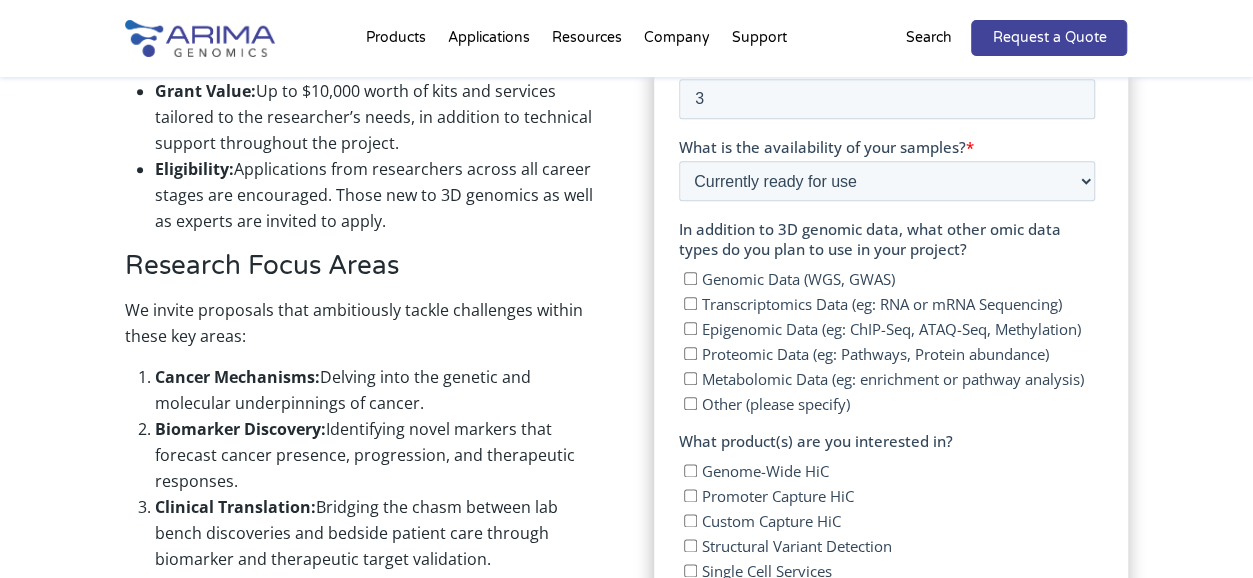 click on "Genomic Data (WGS, GWAS)" at bounding box center [889, 278] 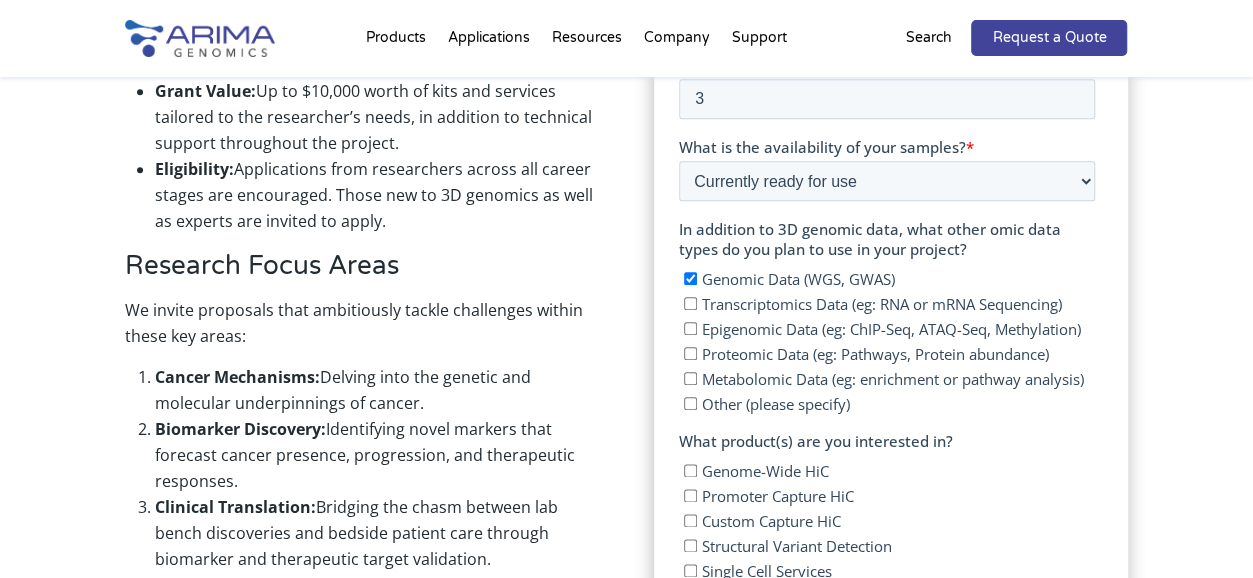 click on "Transcriptomics Data (eg: RNA or mRNA Sequencing)" at bounding box center [690, 303] 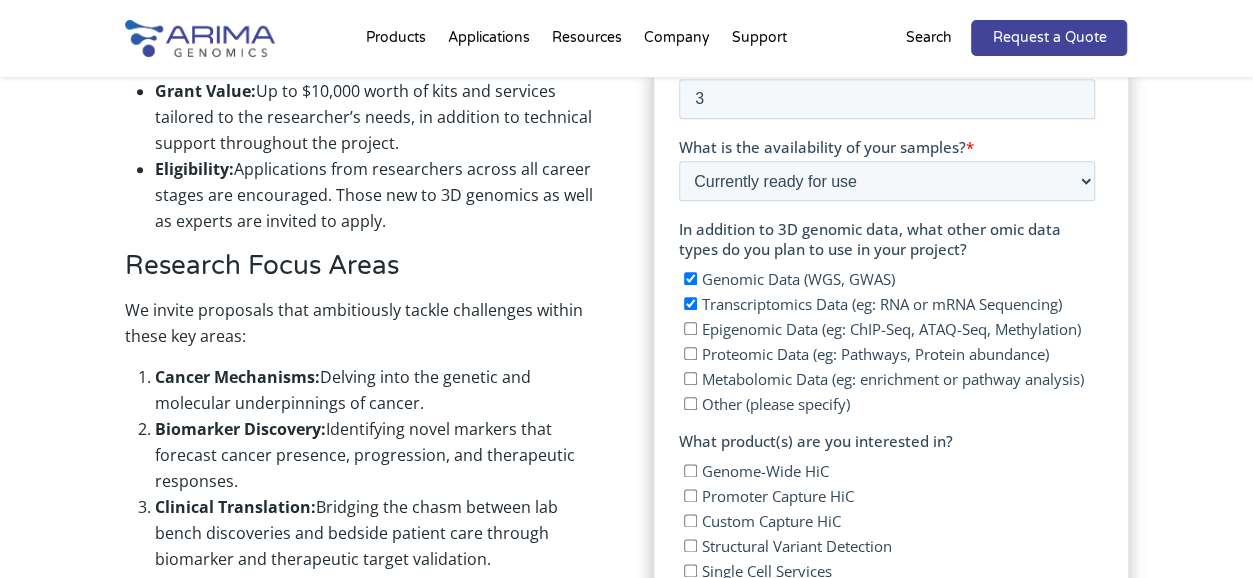 click on "Epigenomic Data (eg: ChIP-Seq, ATAQ-Seq, Methylation)" at bounding box center [690, 328] 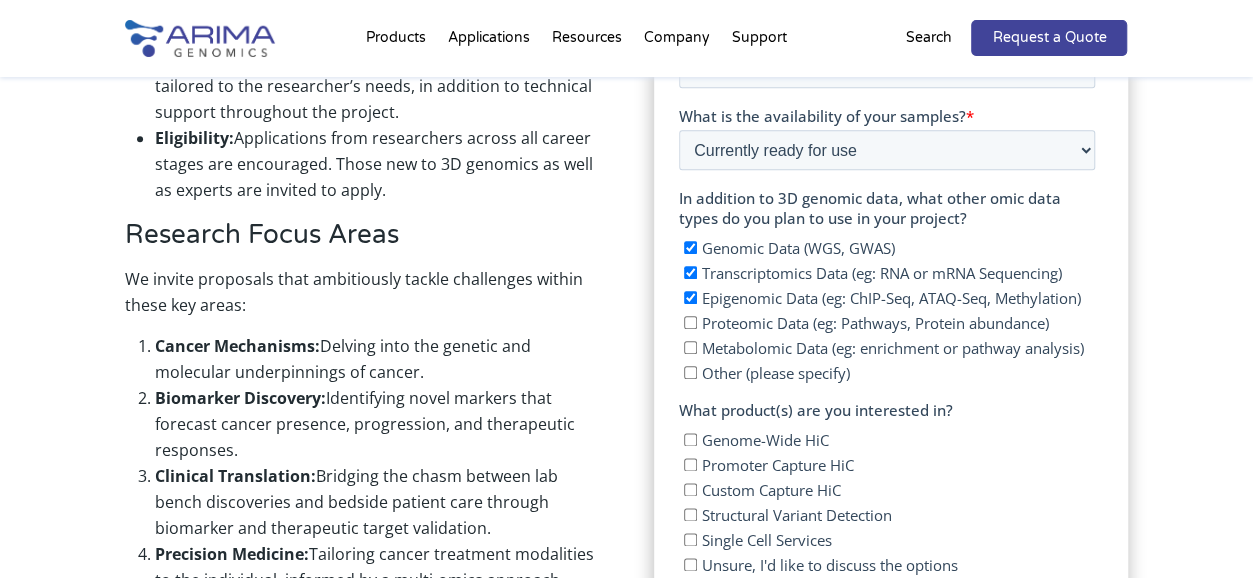 scroll, scrollTop: 1063, scrollLeft: 0, axis: vertical 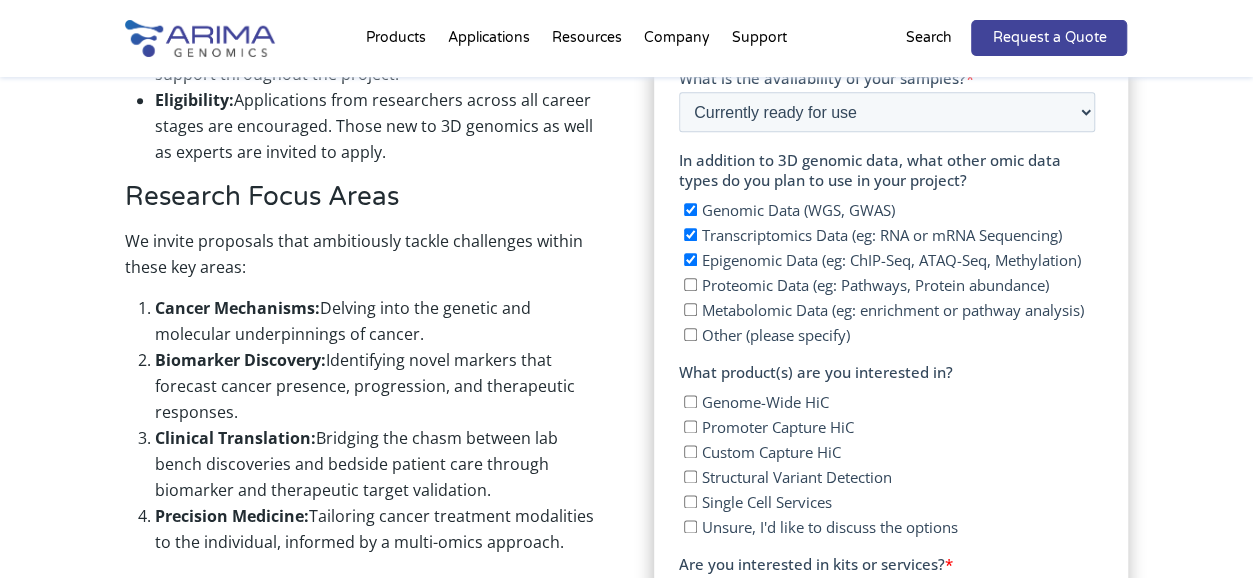 click on "Genome-Wide HiC" at bounding box center (690, 401) 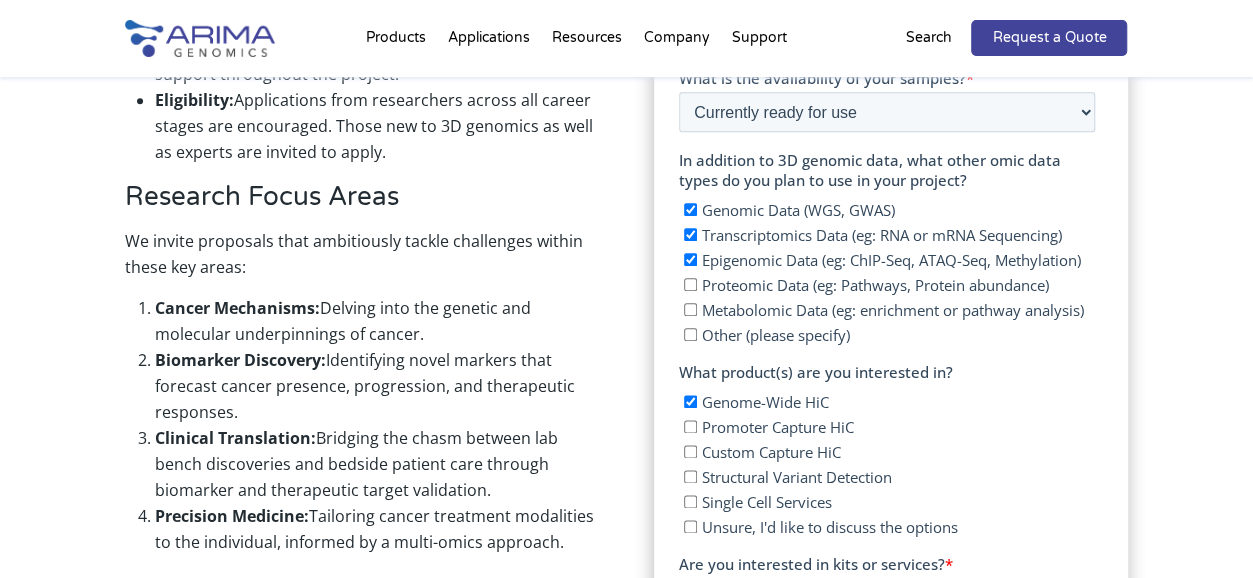 click on "Custom Capture HiC" at bounding box center (690, 451) 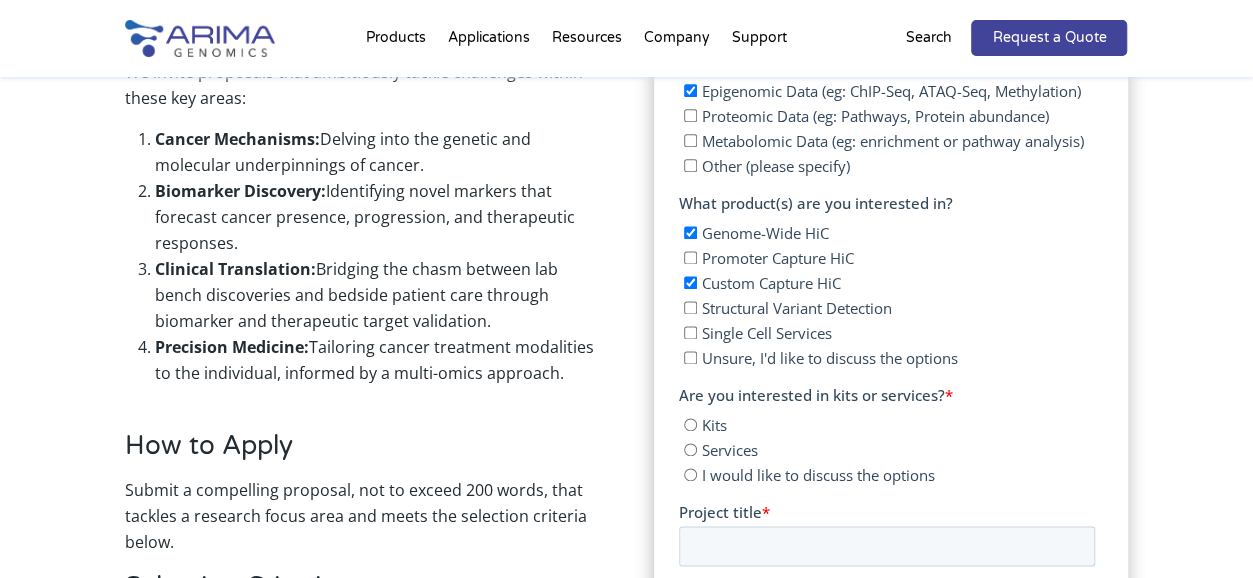 scroll, scrollTop: 1235, scrollLeft: 0, axis: vertical 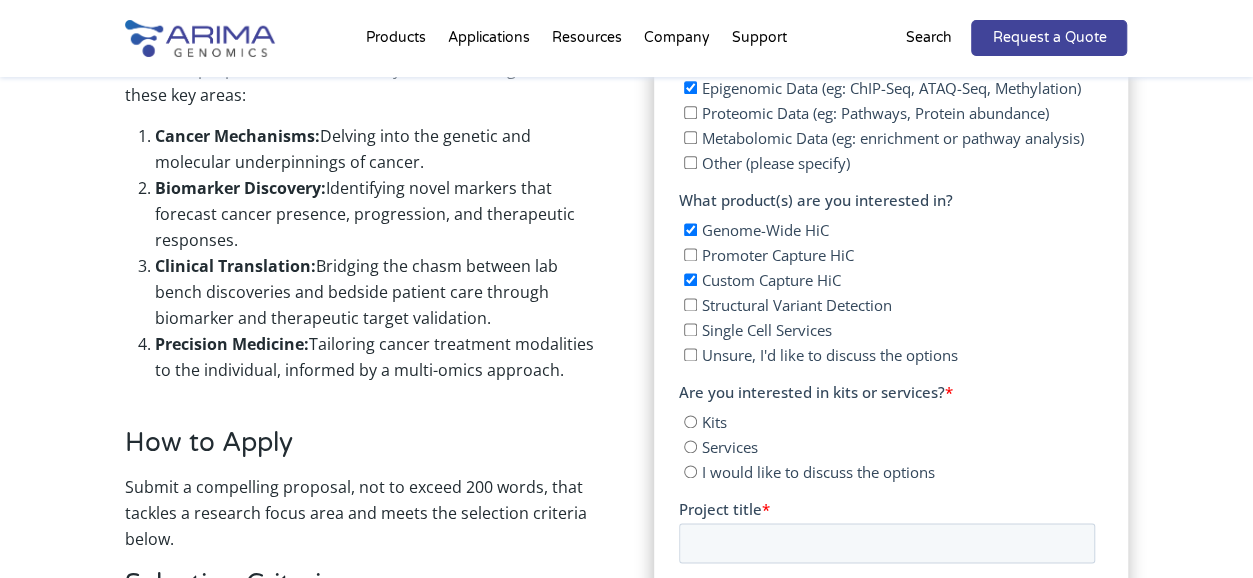 click on "Unsure, I'd like to discuss the options" at bounding box center [690, 354] 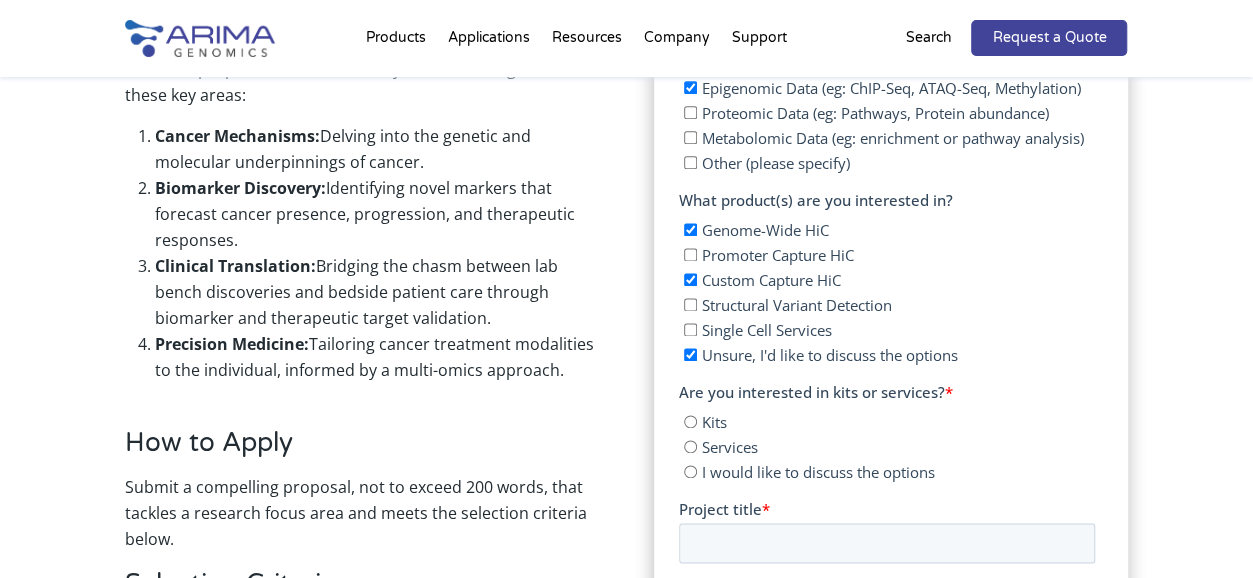 click on "Unsure, I'd like to discuss the options" at bounding box center [690, 354] 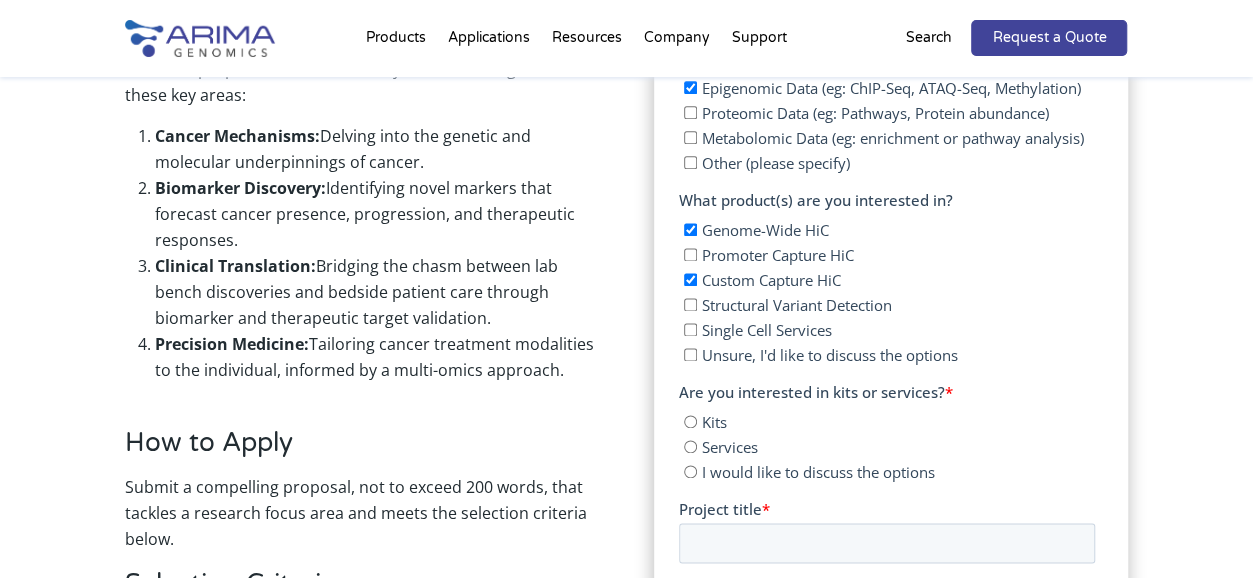 click on "Unsure, I'd like to discuss the options" at bounding box center (690, 354) 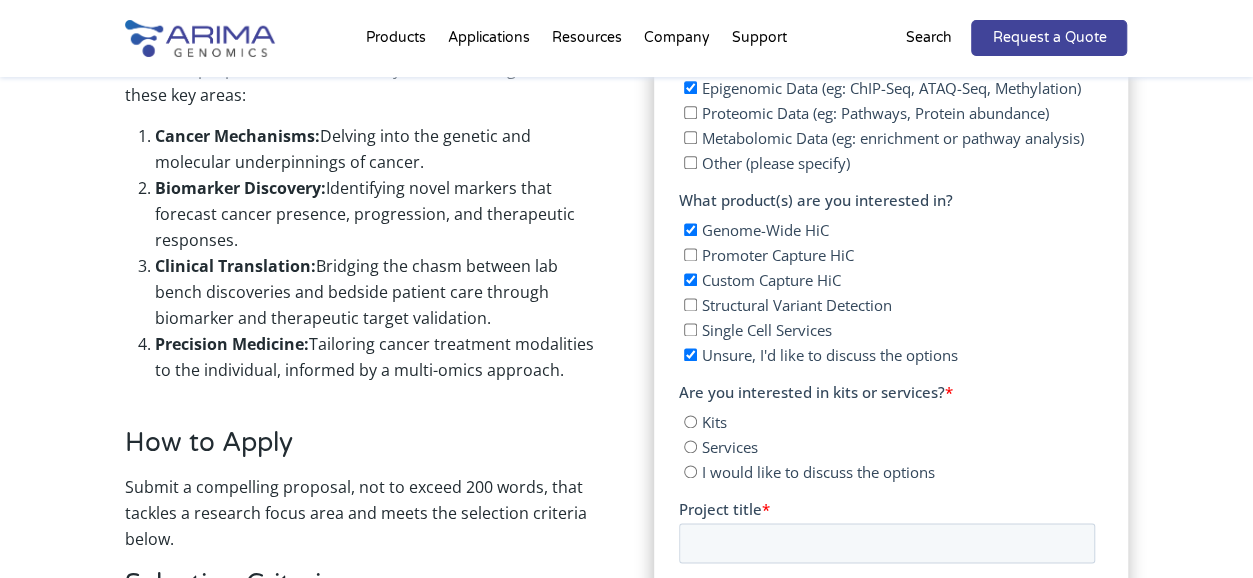 checkbox on "true" 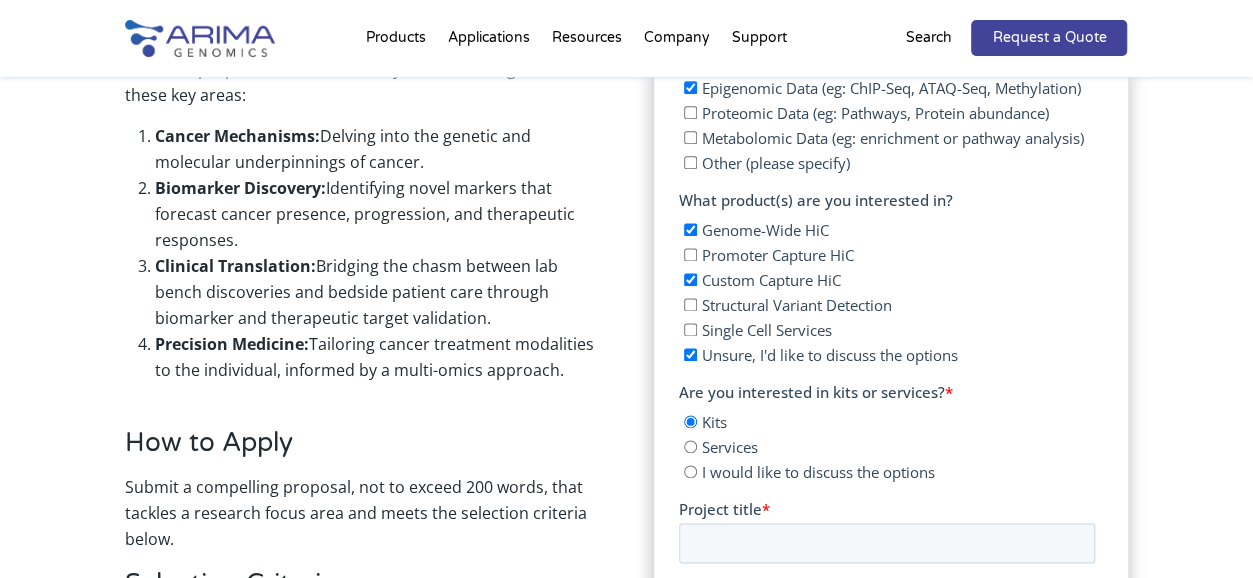 click on "Kits" at bounding box center [690, 421] 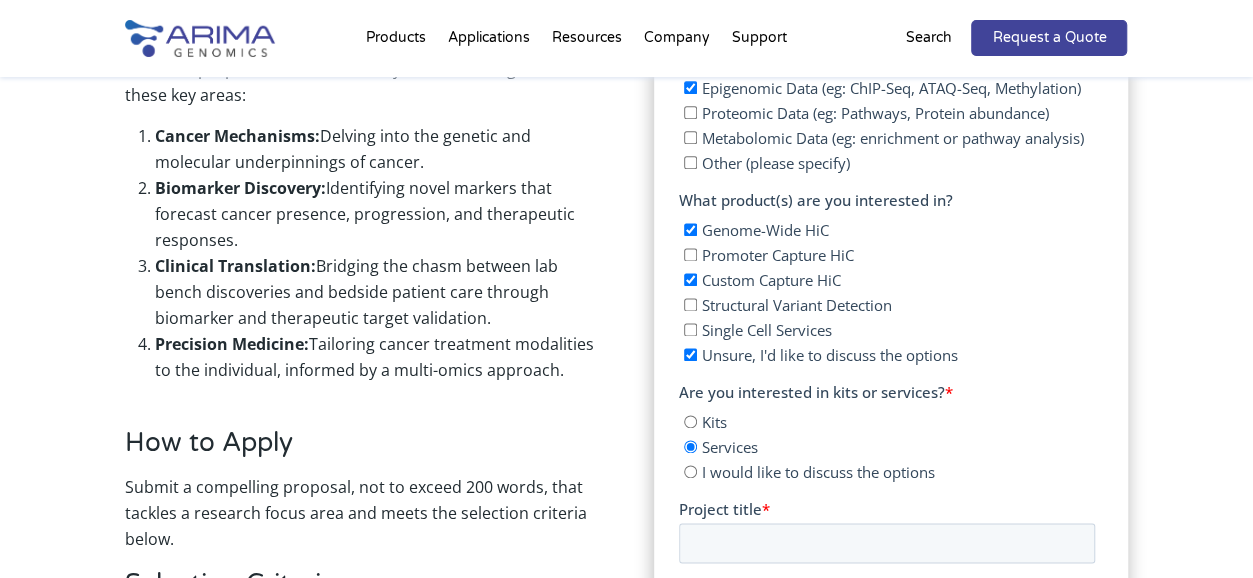 click on "Kits" at bounding box center [690, 421] 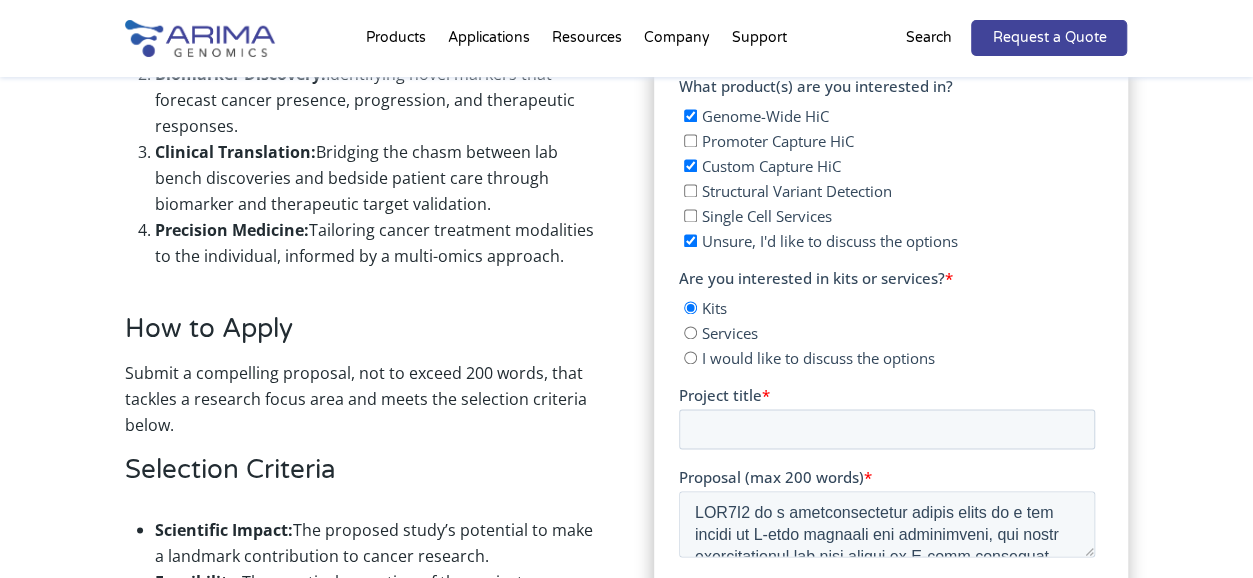 scroll, scrollTop: 1348, scrollLeft: 0, axis: vertical 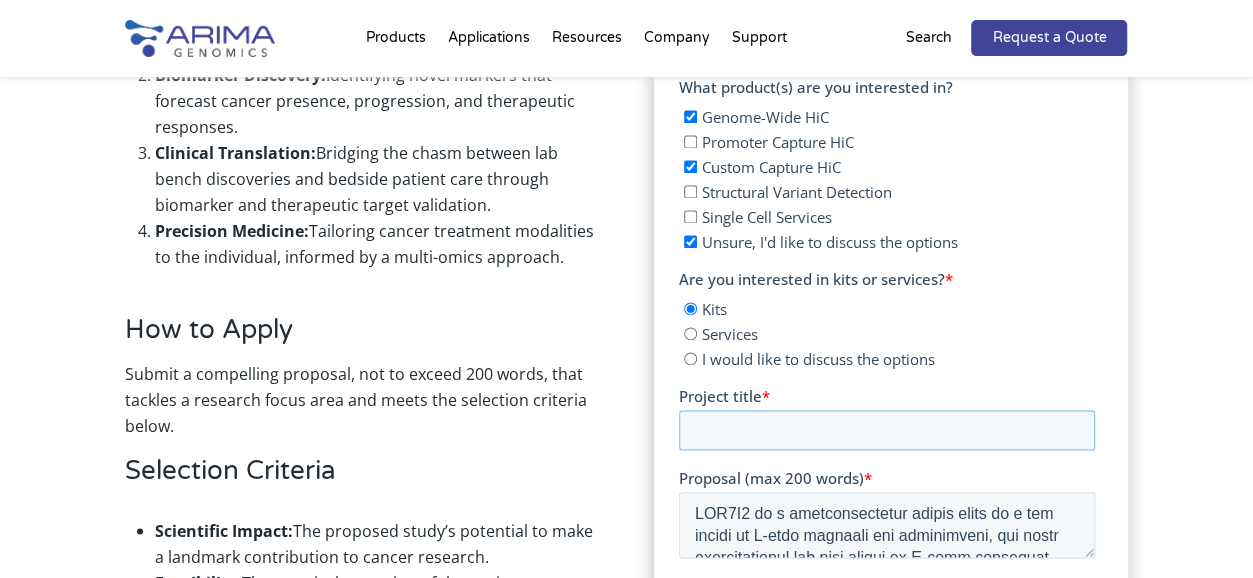 click on "Project title *" at bounding box center [887, 430] 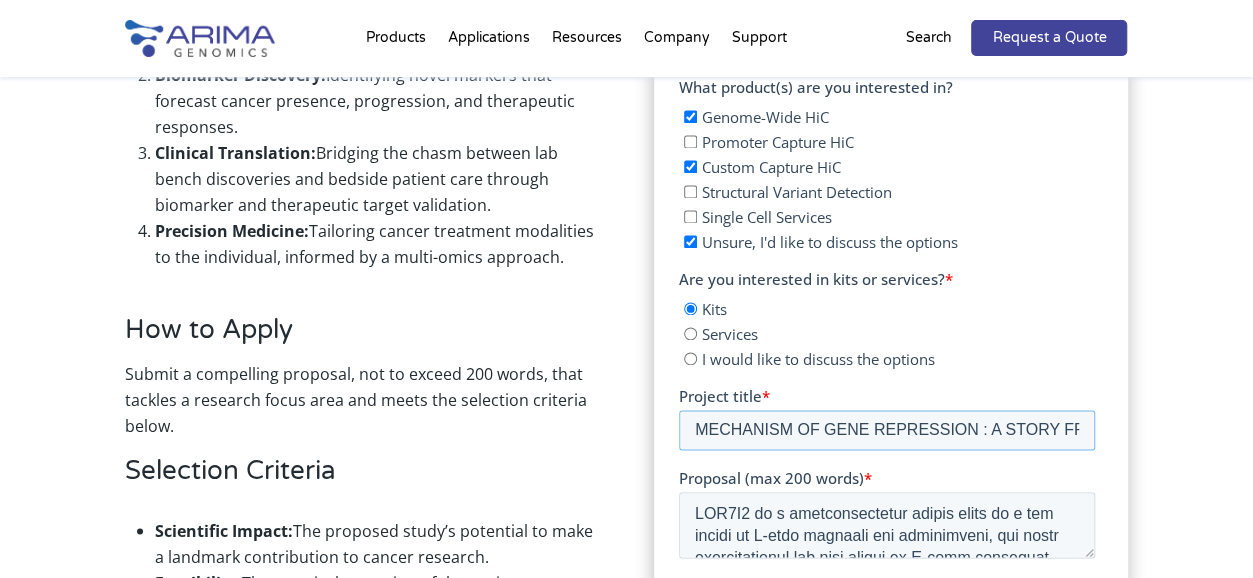 scroll, scrollTop: 0, scrollLeft: 208, axis: horizontal 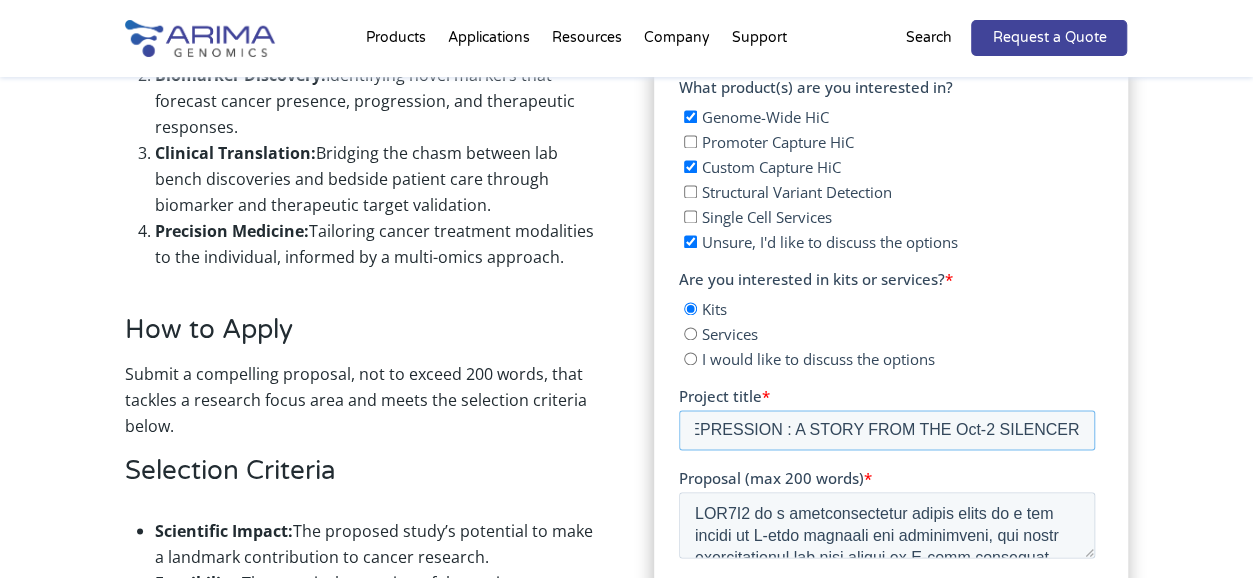 click on "MECHANISM OF GENE REPRESSION : A STORY FROM THE Oct-2 SILENCER" at bounding box center (887, 430) 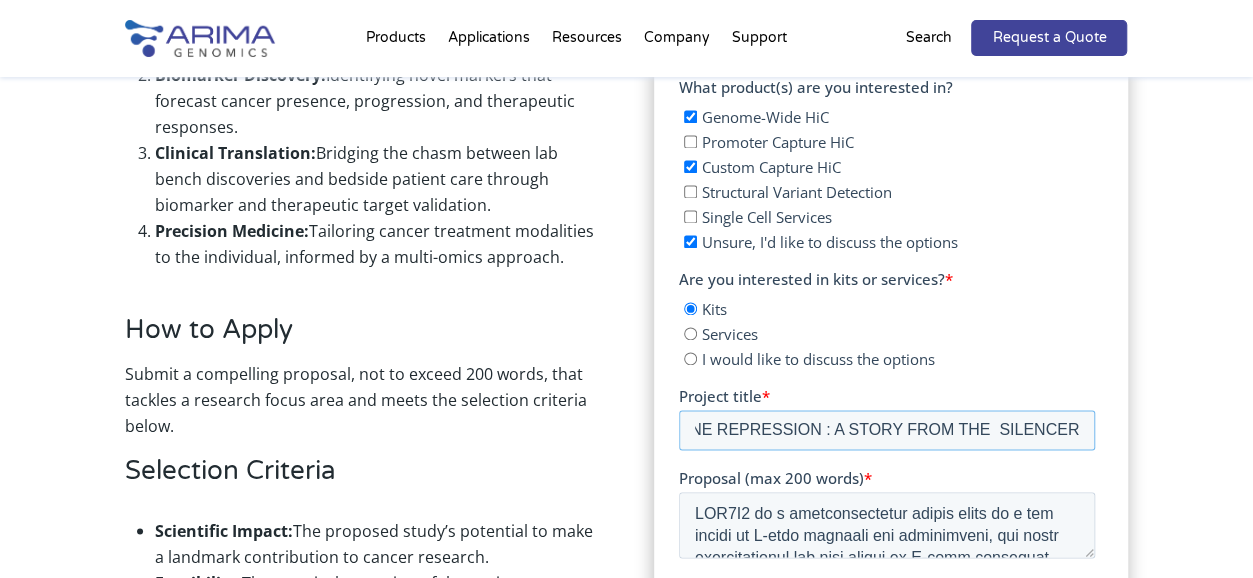 scroll, scrollTop: 0, scrollLeft: 170, axis: horizontal 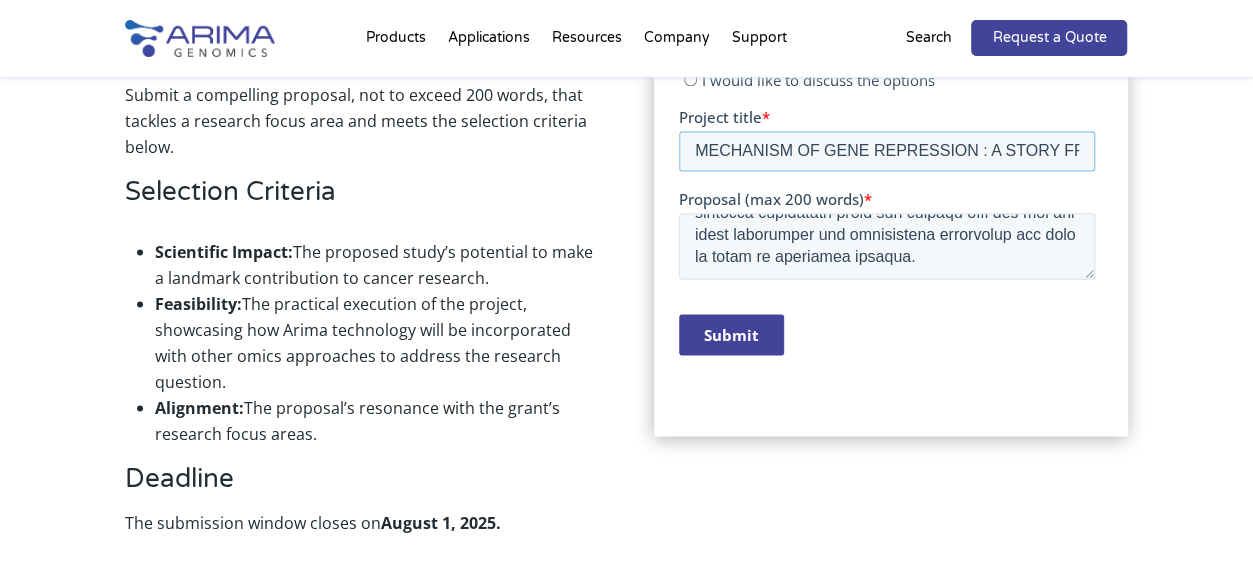 drag, startPoint x: 832, startPoint y: 146, endPoint x: 610, endPoint y: 143, distance: 222.02026 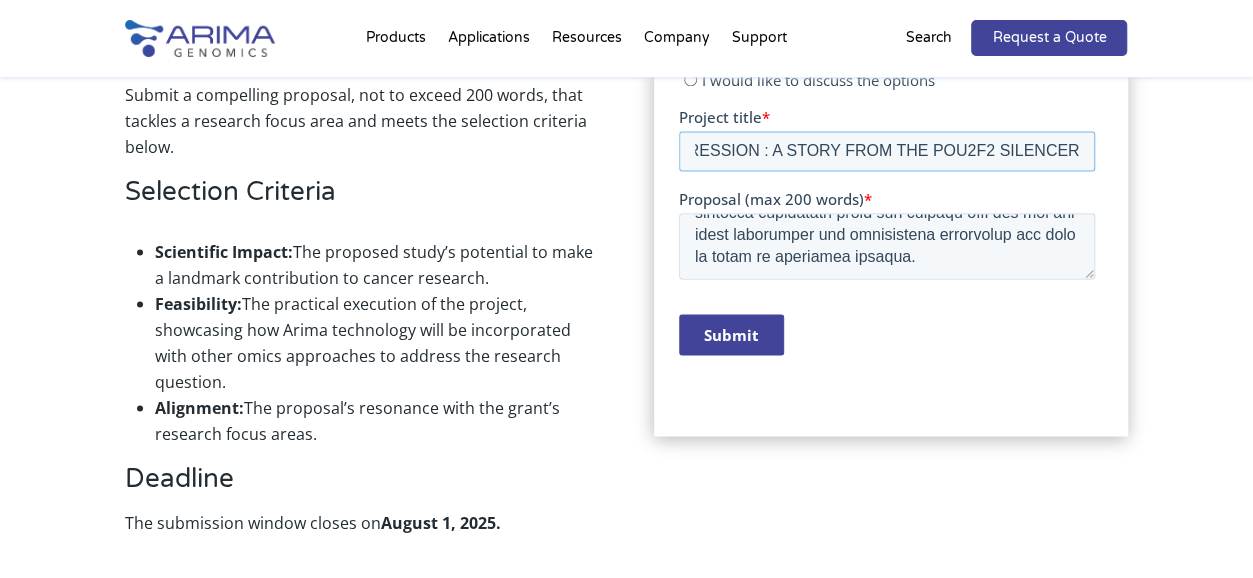 drag, startPoint x: 850, startPoint y: 154, endPoint x: 1200, endPoint y: 153, distance: 350.00143 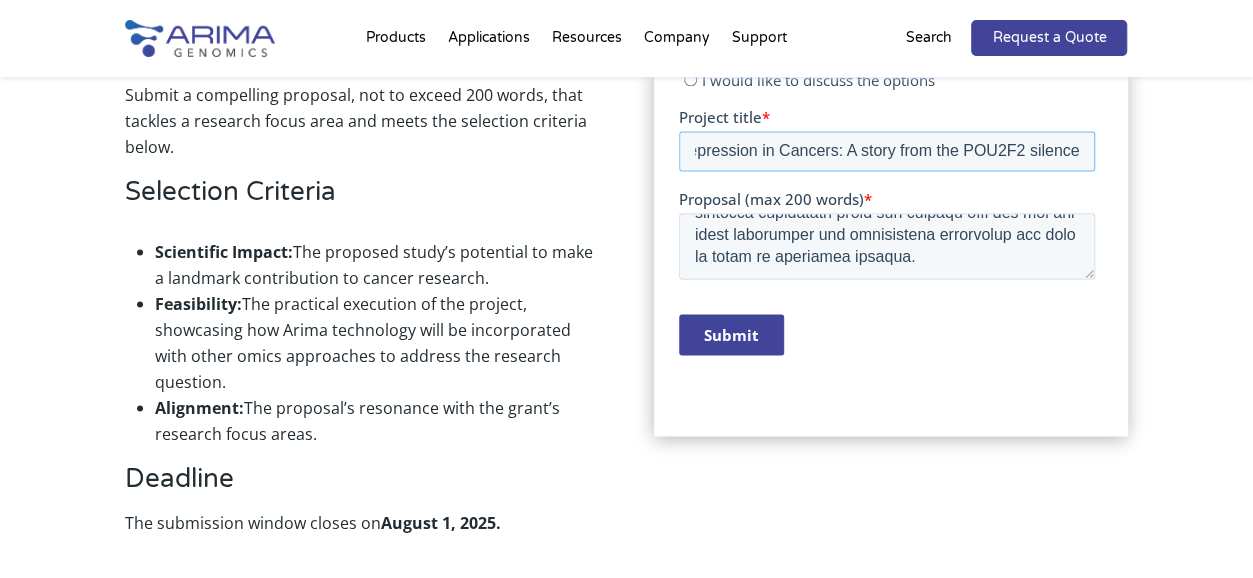 scroll, scrollTop: 0, scrollLeft: 180, axis: horizontal 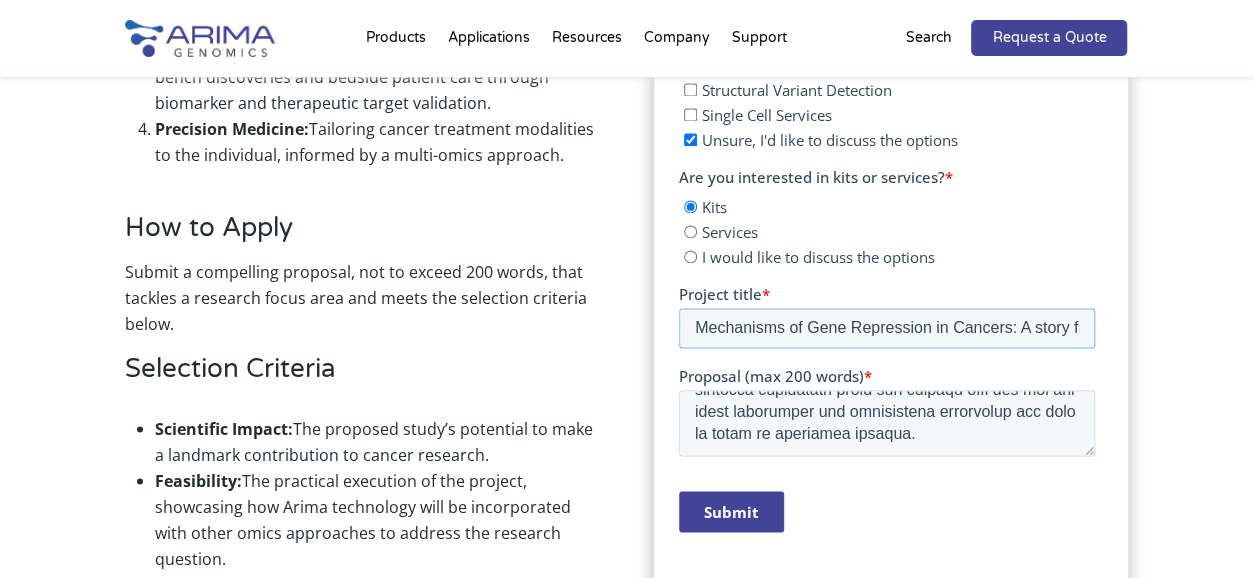 drag, startPoint x: 807, startPoint y: 334, endPoint x: 1317, endPoint y: -582, distance: 1048.4064 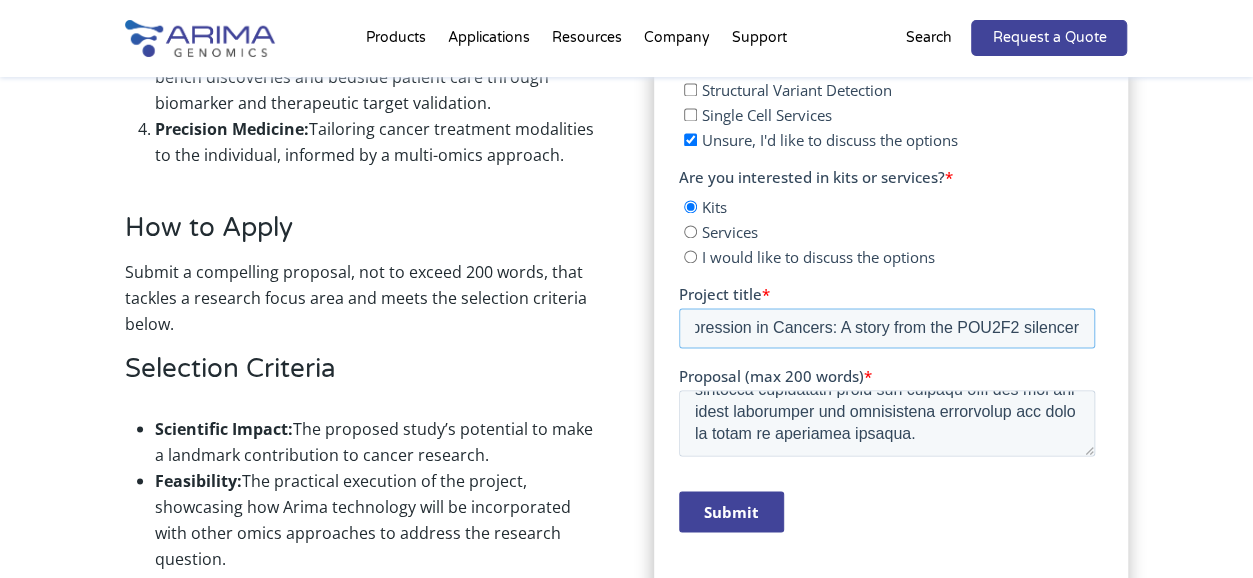 drag, startPoint x: 710, startPoint y: 330, endPoint x: 1835, endPoint y: -536, distance: 1419.7115 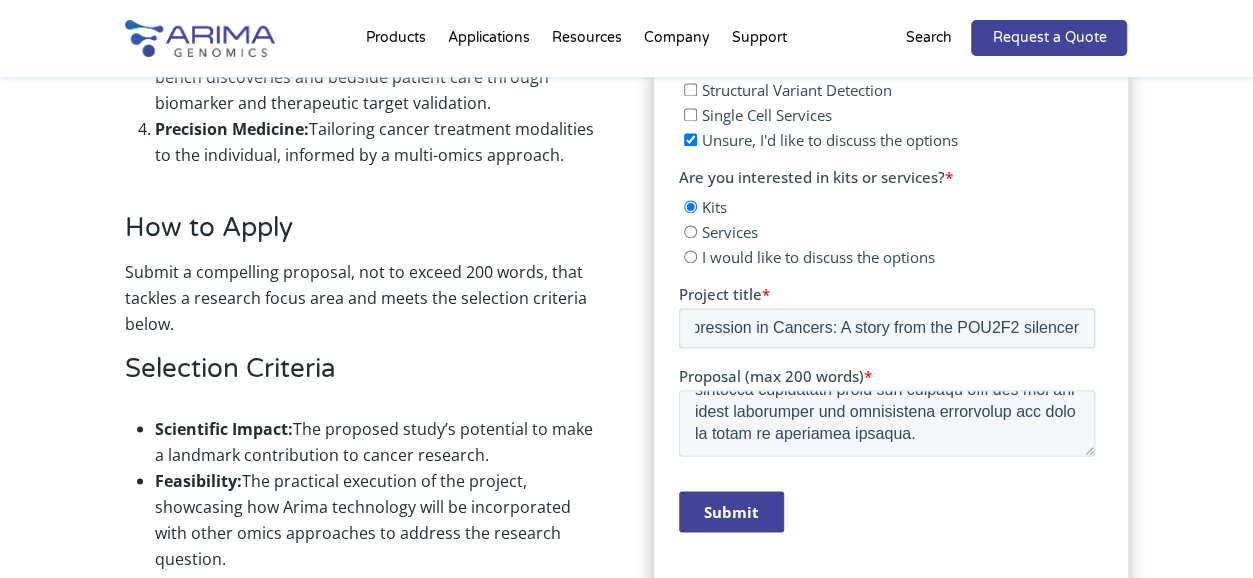scroll, scrollTop: 0, scrollLeft: 0, axis: both 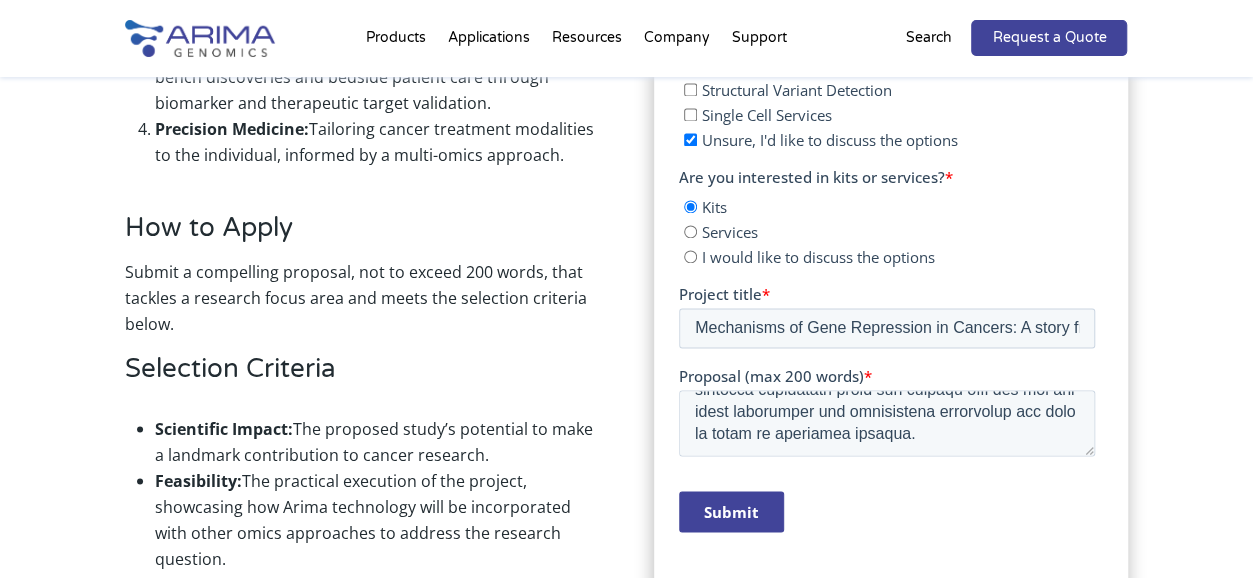 click on "Grant Overview Scientists are making important strides in understanding cancer, thanks in part to innovative approaches like 3D genomics. By exploring how the genome is organized in three dimensions, researchers are gaining fresh insights into the genetic and epigenetic changes that underlie cancer development and progression. Our goal is to support scientists as they translate fundamental discoveries into practical clinical applications. We invite visionary scientists to submit their proposals to make a meaningful impact in cancer research! Learn more about cancer research using 3D genomics . Grant Value:  Up to $10,000 worth of kits and services tailored to the researcher’s needs, in addition to technical support throughout the project. Eligibility:  Applications from researchers across all career stages are encouraged. Those new to 3D genomics as well as experts are invited to apply. Research Focus Areas We invite proposals that ambitiously tackle challenges within these key areas: Cancer Mechanisms:" at bounding box center [626, -37] 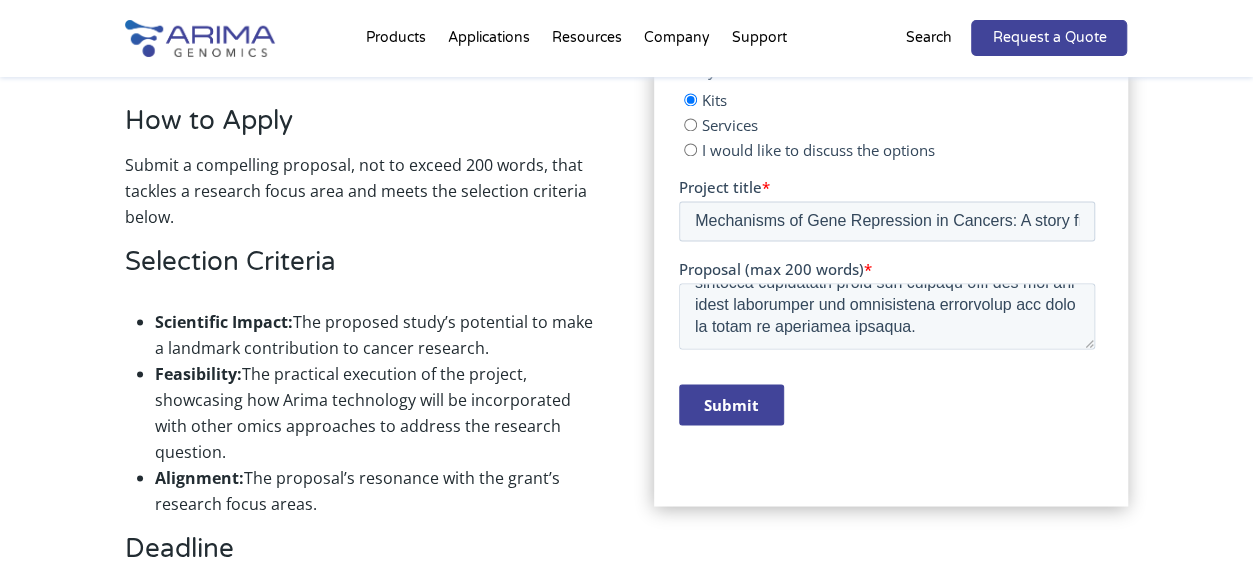scroll, scrollTop: 1556, scrollLeft: 0, axis: vertical 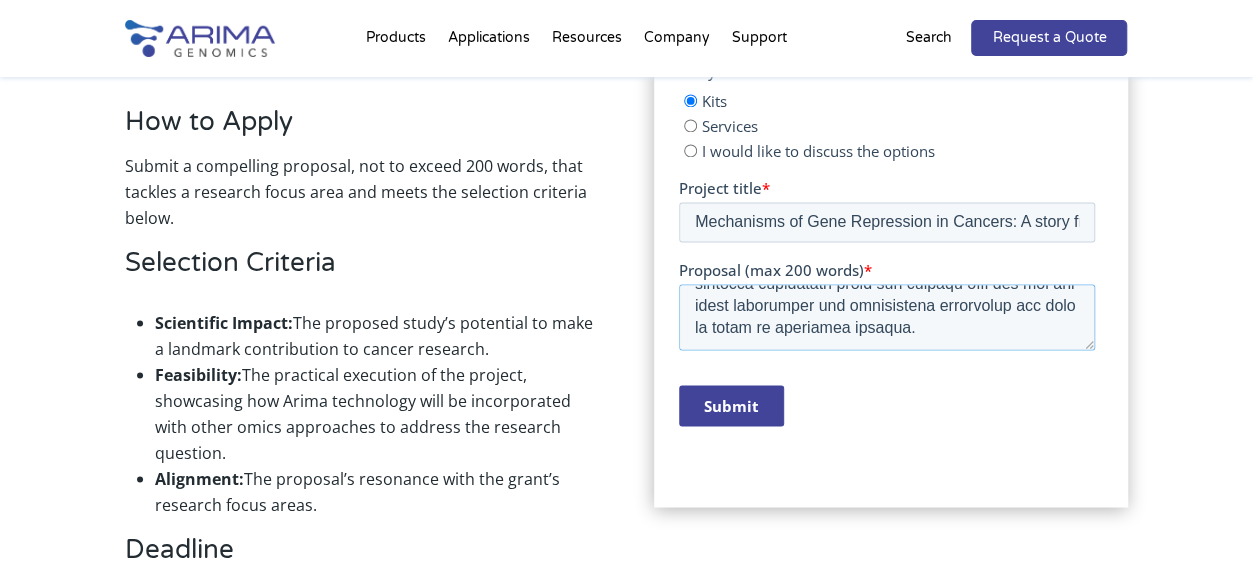 drag, startPoint x: 1049, startPoint y: 337, endPoint x: 844, endPoint y: 345, distance: 205.15604 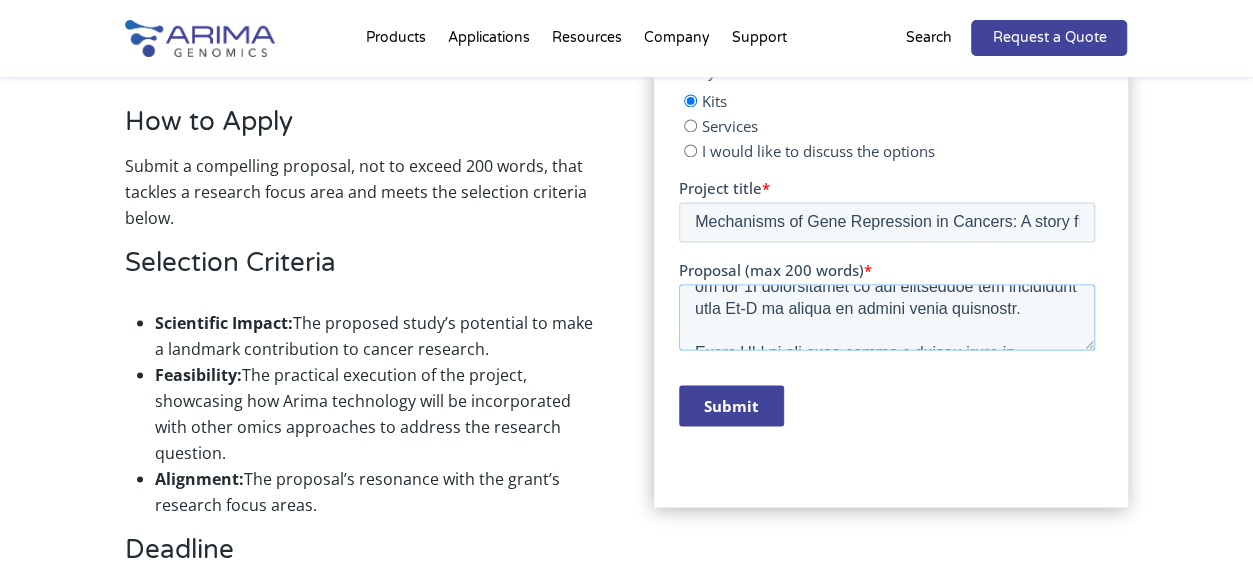 scroll, scrollTop: 412, scrollLeft: 0, axis: vertical 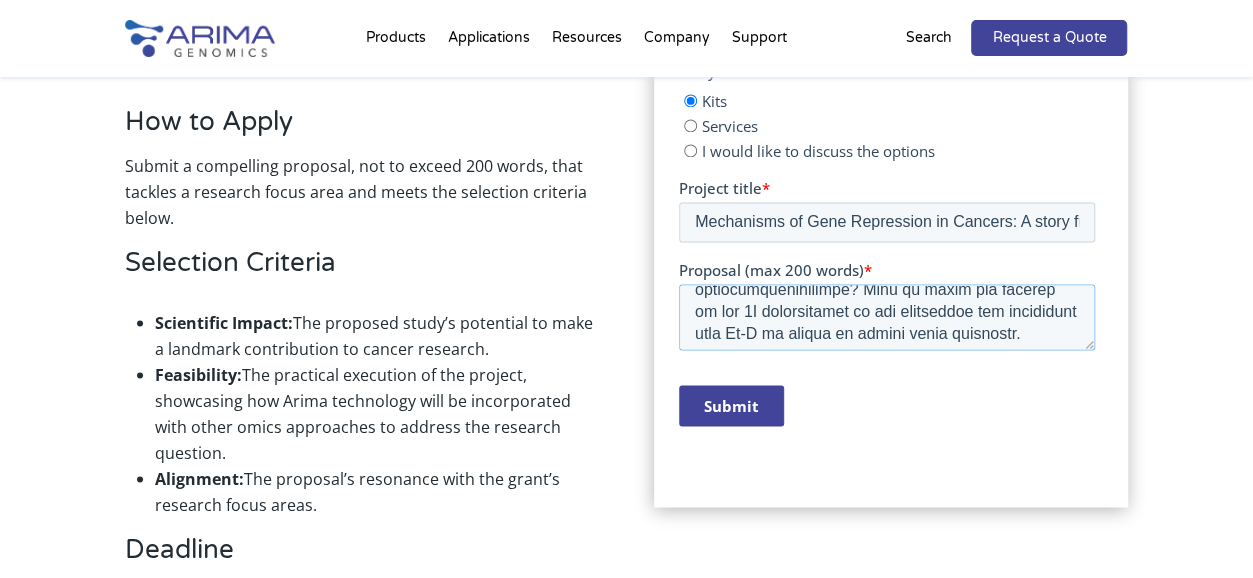 click on "Proposal (max 200 words) *" at bounding box center (887, 317) 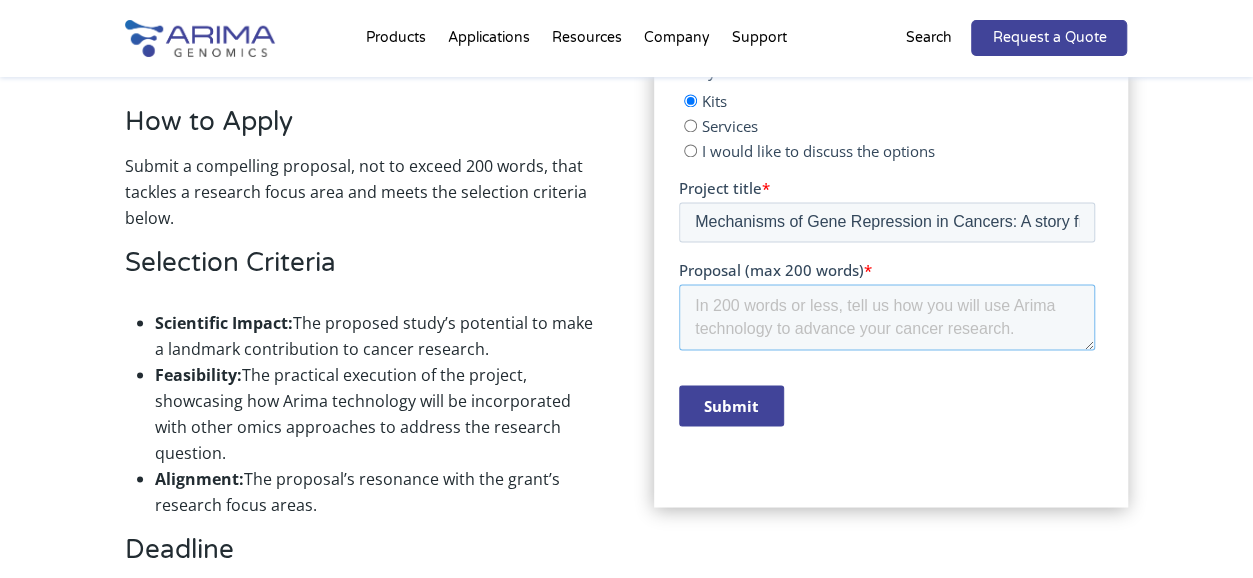 scroll, scrollTop: 0, scrollLeft: 0, axis: both 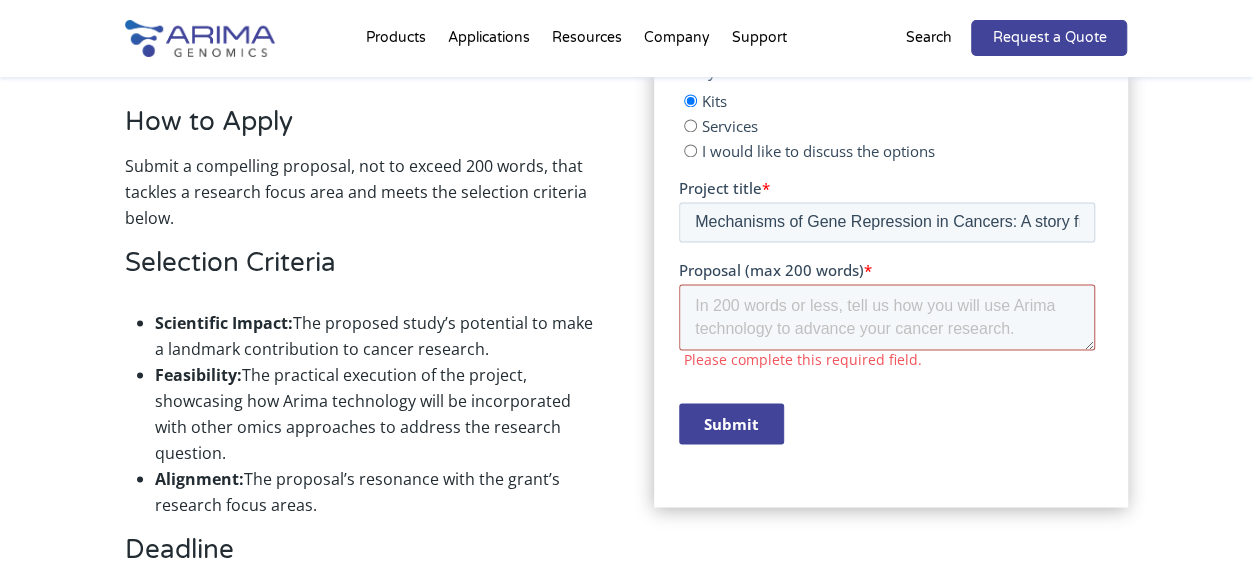 paste on "POU2F2 is a transcriptional factor which is a key player in B-cell function and development, and whose overexpression has been linked to B-cell lymphomas.  Silencers that regulate Pou2f2 have not been identified. We have discovered a novel silencer sequence which targets the POU2F2 gene and is required in non-B-cells to keep it in a repressed state.  This silencer is marked by H3K27me3 in non-B-cells and is located at 46kb from the Pou2f2 promoter, yet how it - or indeed any other silencer - is able to repress gene expression across a long genomic distance is completely unknown.
This brings about a lot of questions - Does the silencer loop to its target?  Does it change Pou2f2 locus TAD or nuclear compartment? Via a GECKO assay we were able to identify a few silencer cofactors, do they influence looping or compartmentalization? This is where the studies of the 3D conformation of the chromosome via techniques like Hi-C is needed to answer these questions.
Using Hi-c we can help build a better model in u..." 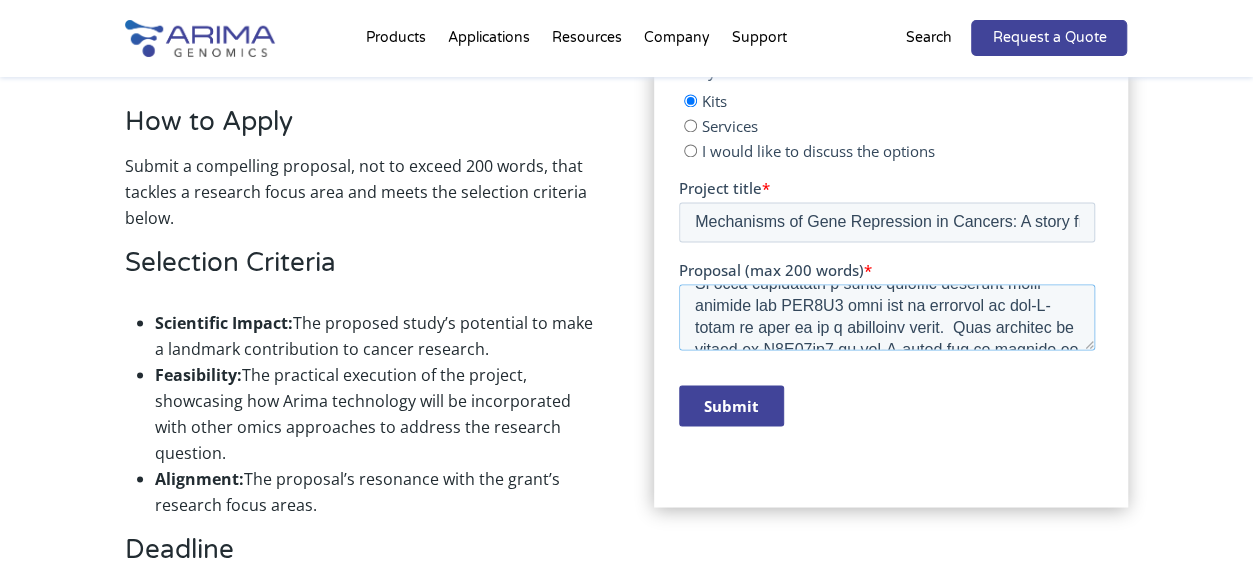 scroll, scrollTop: 0, scrollLeft: 0, axis: both 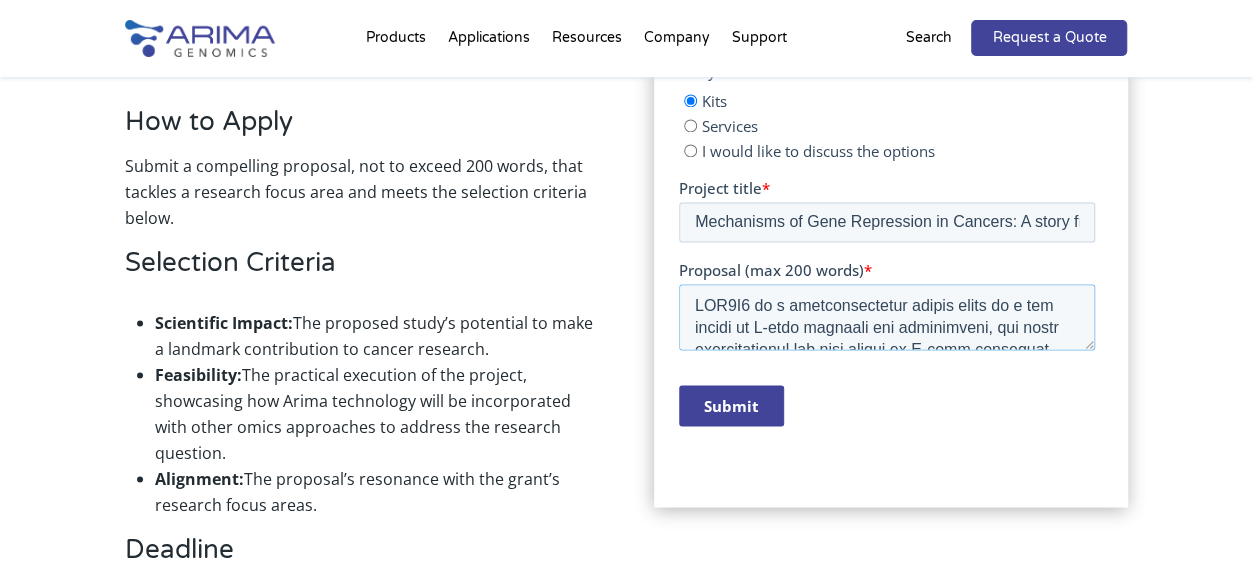type on "POU2F2 is a transcriptional factor which is a key player in B-cell function and development, and whose overexpression has been linked to B-cell lymphomas.  Silencers that regulate Pou2f2 have not been identified. We have discovered a novel silencer sequence which targets the POU2F2 gene and is required in non-B-cells to keep it in a repressed state.  This silencer is marked by H3K27me3 in non-B-cells and is located at 46kb from the Pou2f2 promoter, yet how it - or indeed any other silencer - is able to repress gene expression across a long genomic distance is completely unknown.
This brings about a lot of questions - Does the silencer loop to its target?  Does it change Pou2f2 locus TAD or nuclear compartment? Via a GECKO assay we were able to identify a few silencer cofactors, do they influence looping or compartmentalization? This is where the studies of the 3D conformation of the chromosome via techniques like Hi-C is needed to answer these questions.
Using Hi-c we can help build a better model in u..." 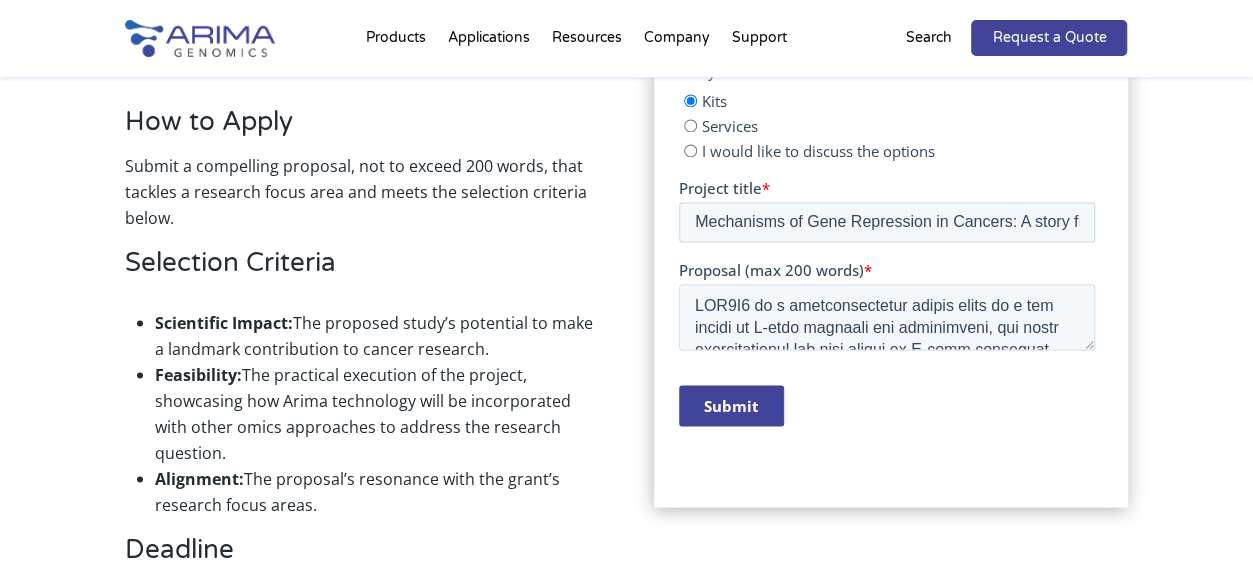 click on "Submit" at bounding box center [731, 405] 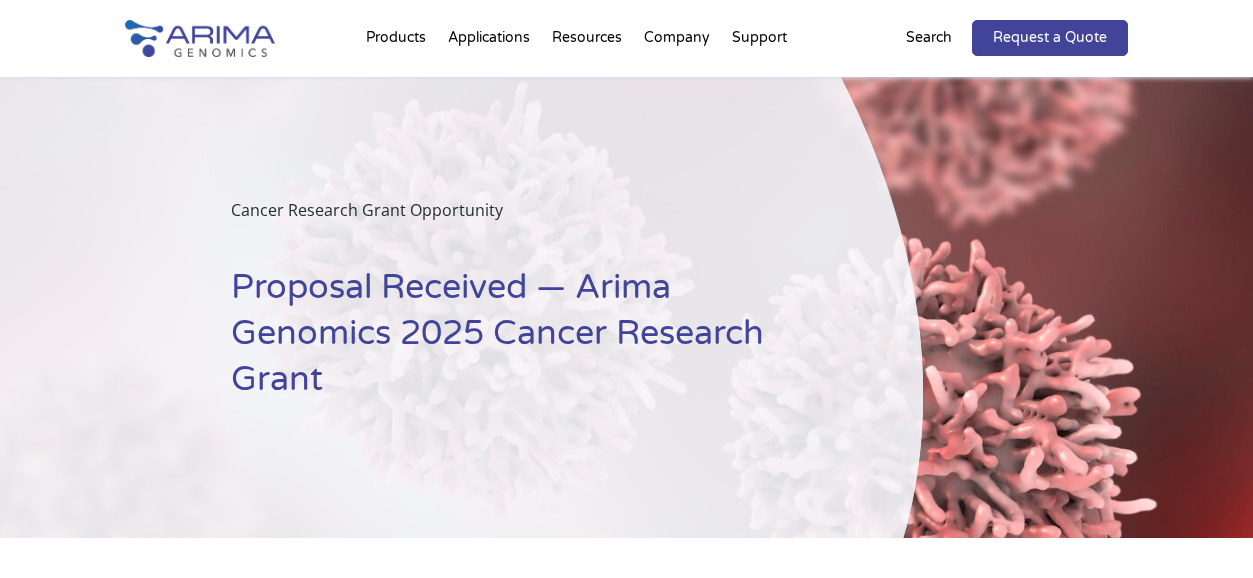 scroll, scrollTop: 0, scrollLeft: 0, axis: both 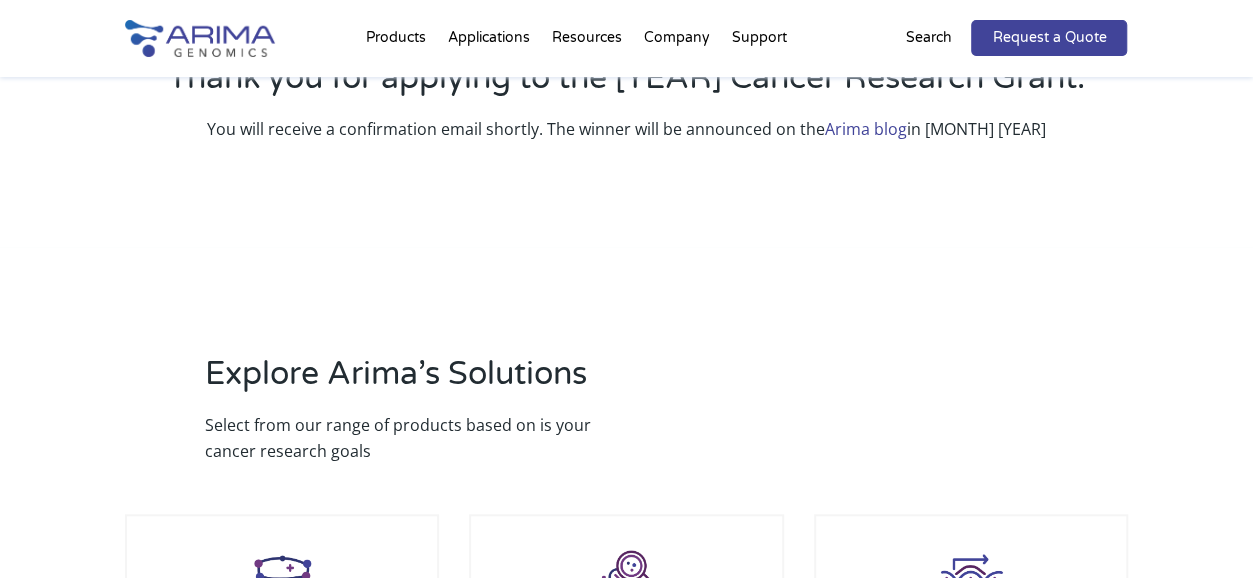 click on "Arima blog" at bounding box center (866, 129) 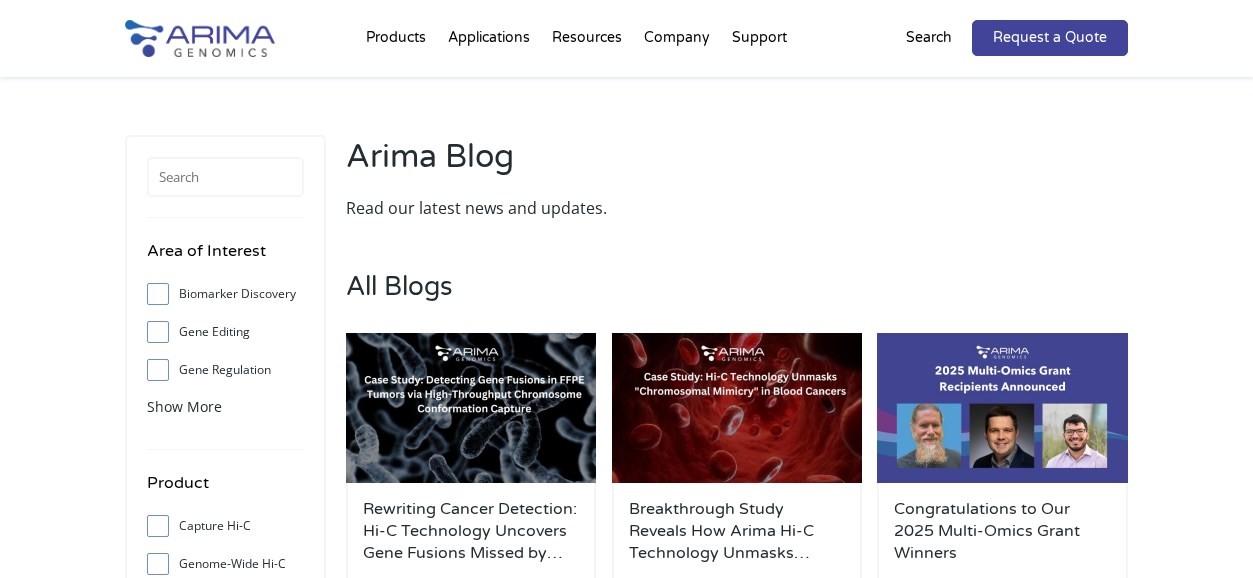 scroll, scrollTop: 0, scrollLeft: 0, axis: both 